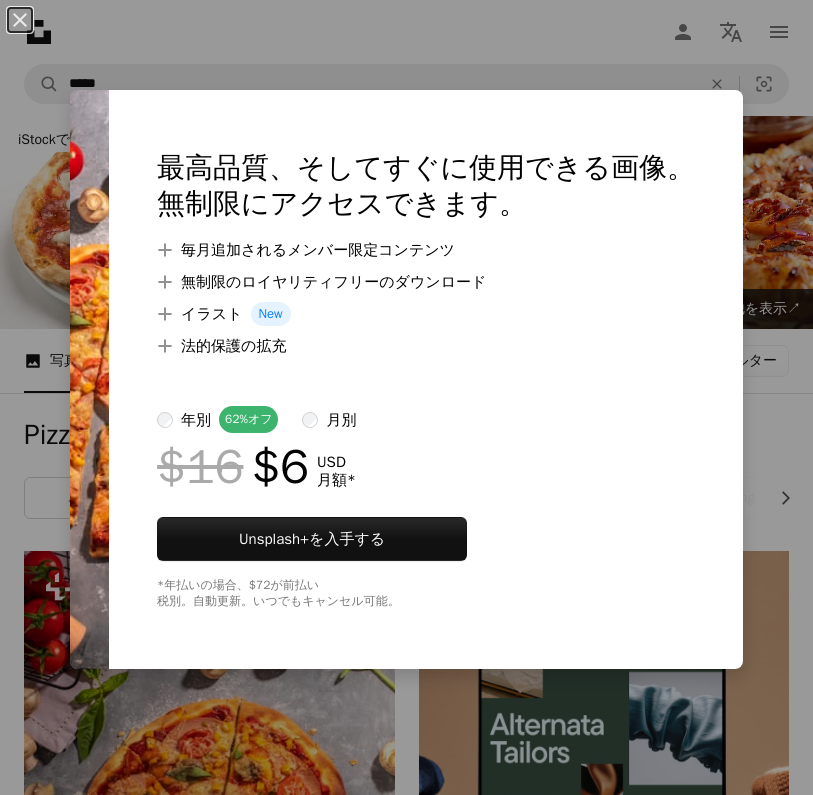 scroll, scrollTop: 424, scrollLeft: 0, axis: vertical 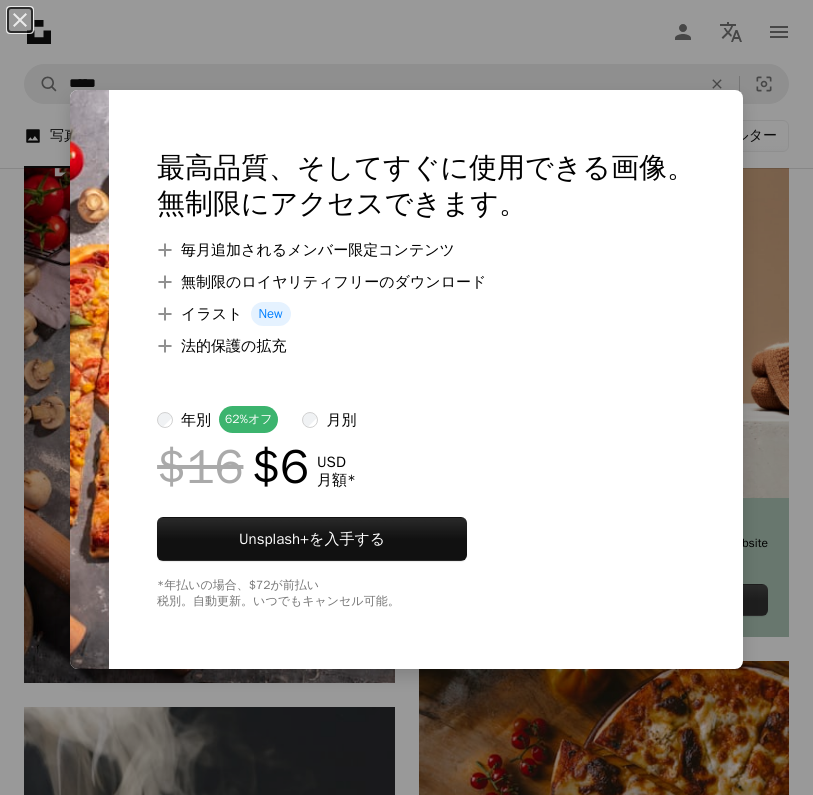 click at bounding box center [89, 379] 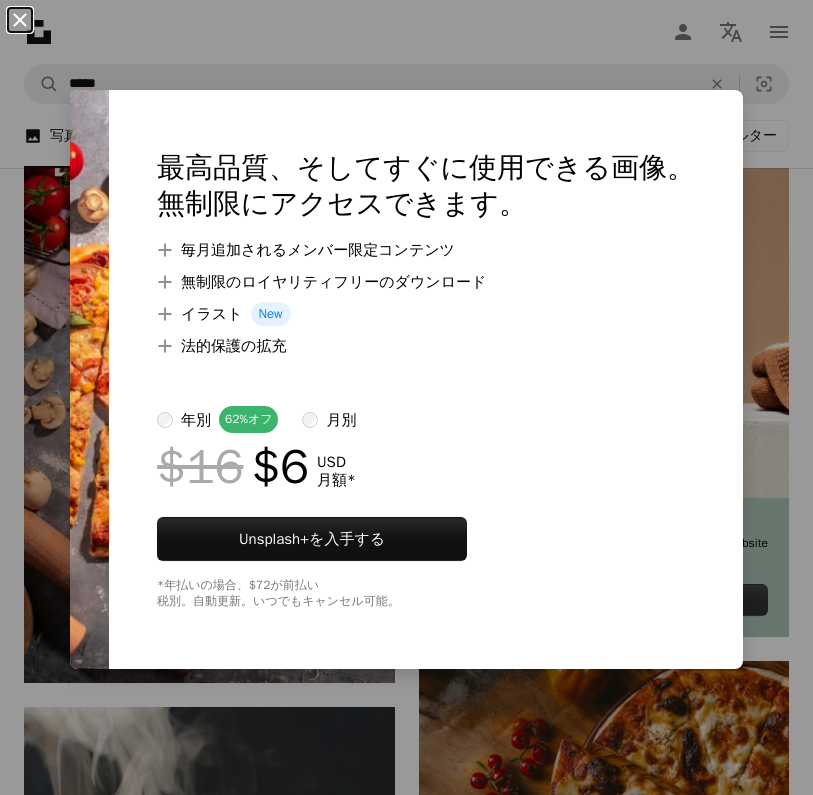 click on "An X shape" at bounding box center [20, 20] 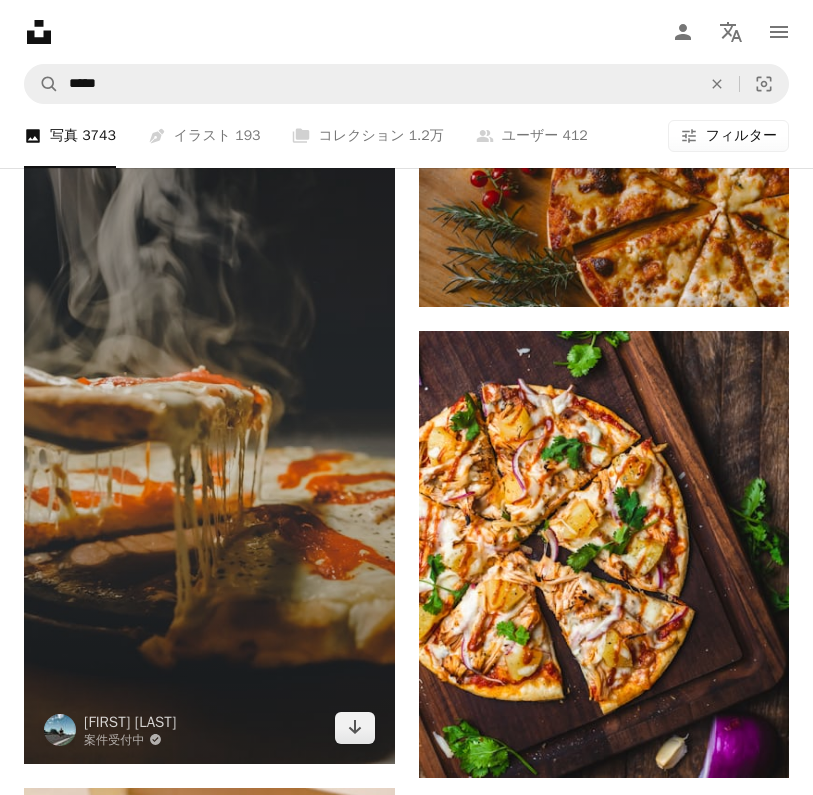 scroll, scrollTop: 1042, scrollLeft: 0, axis: vertical 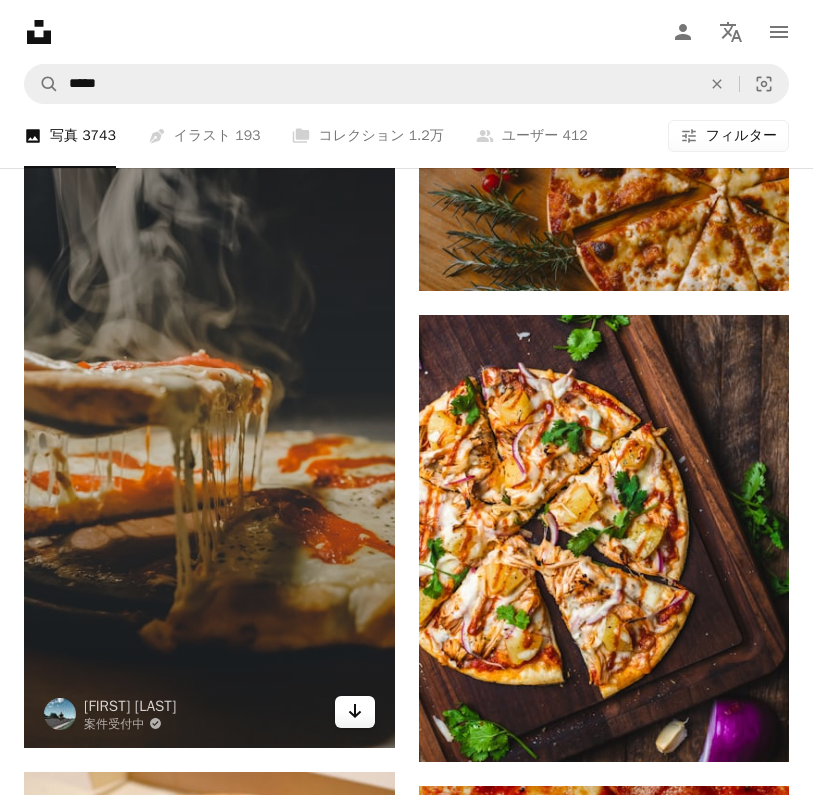 click on "Arrow pointing down" 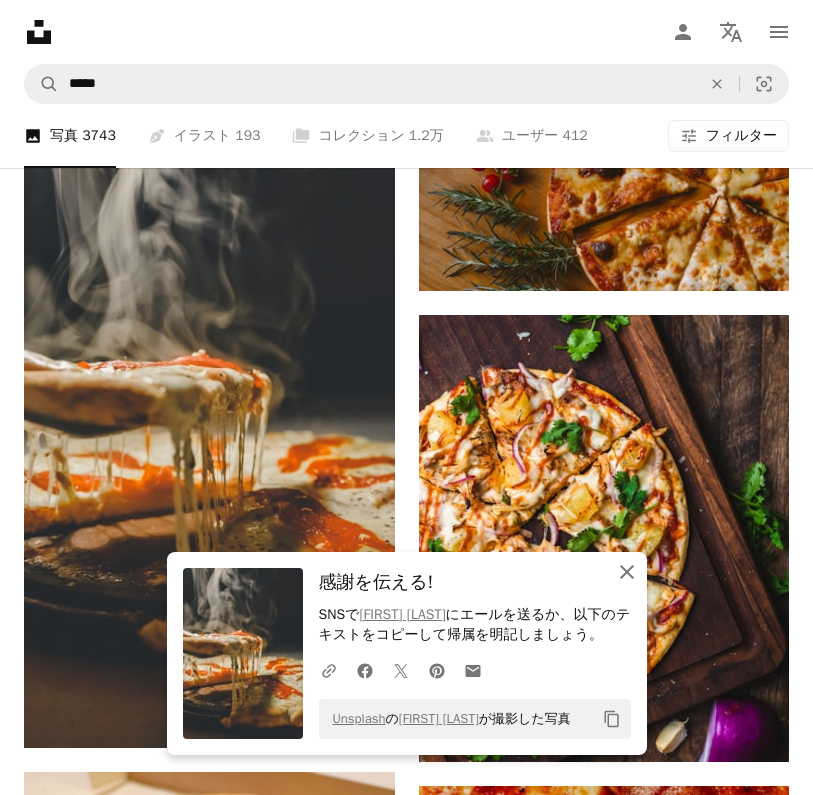click 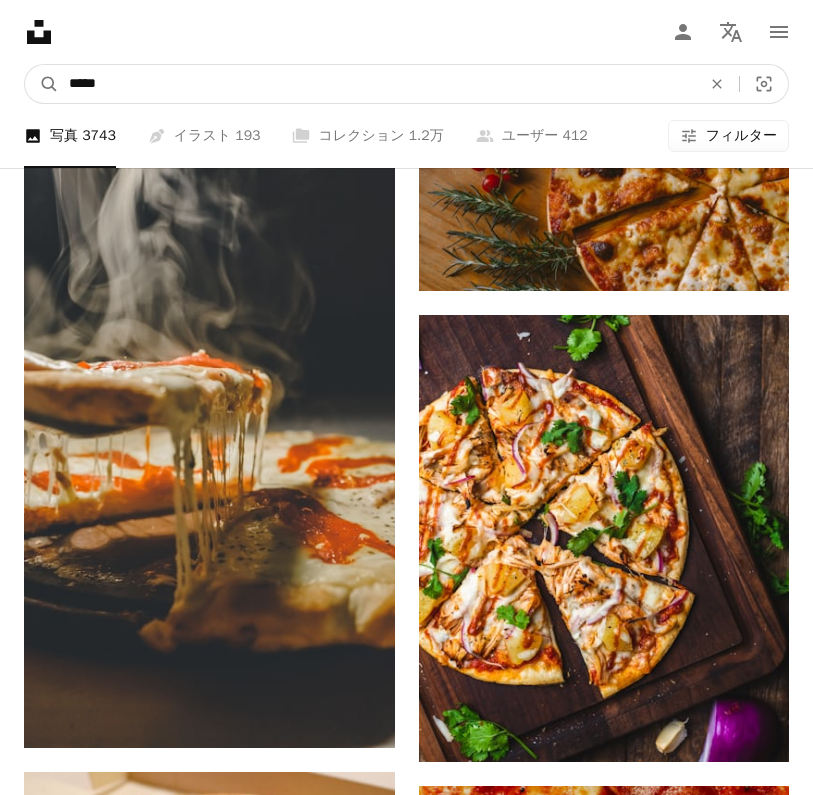 click on "*****" at bounding box center (377, 84) 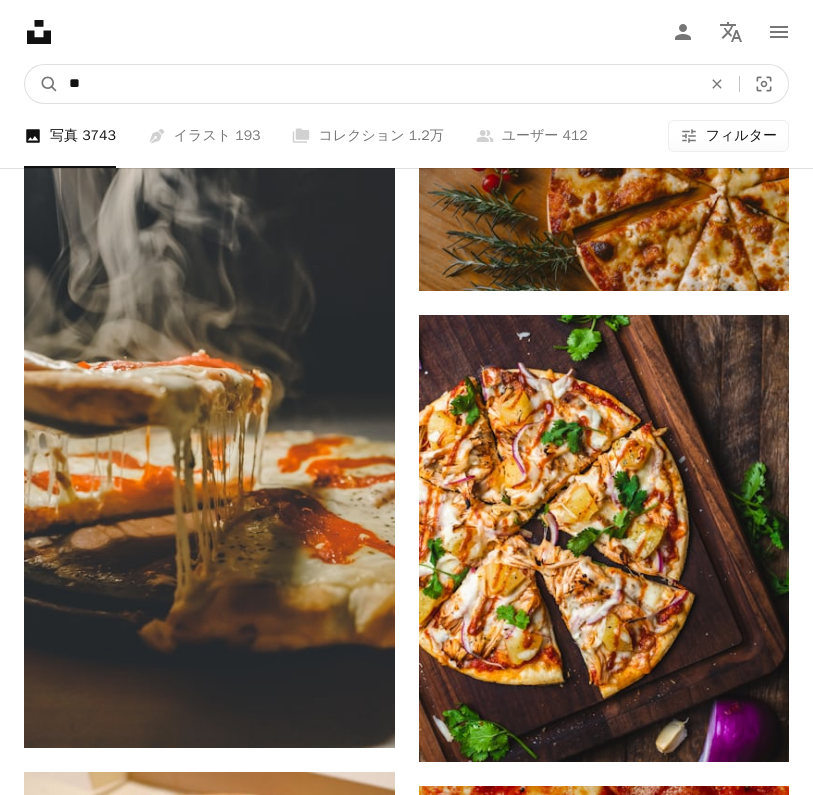 type on "*" 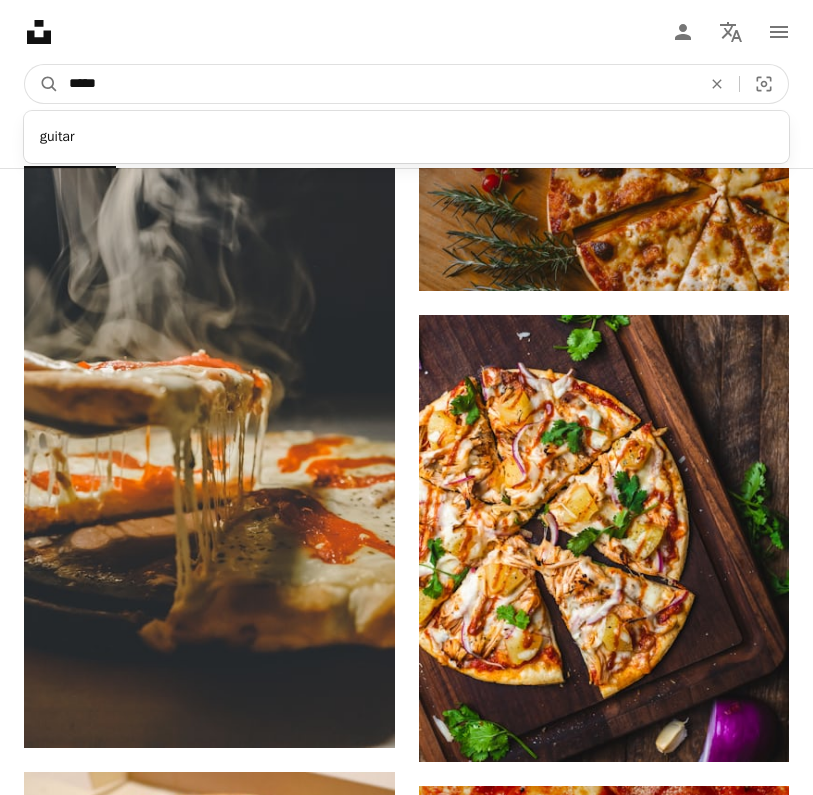 type on "******" 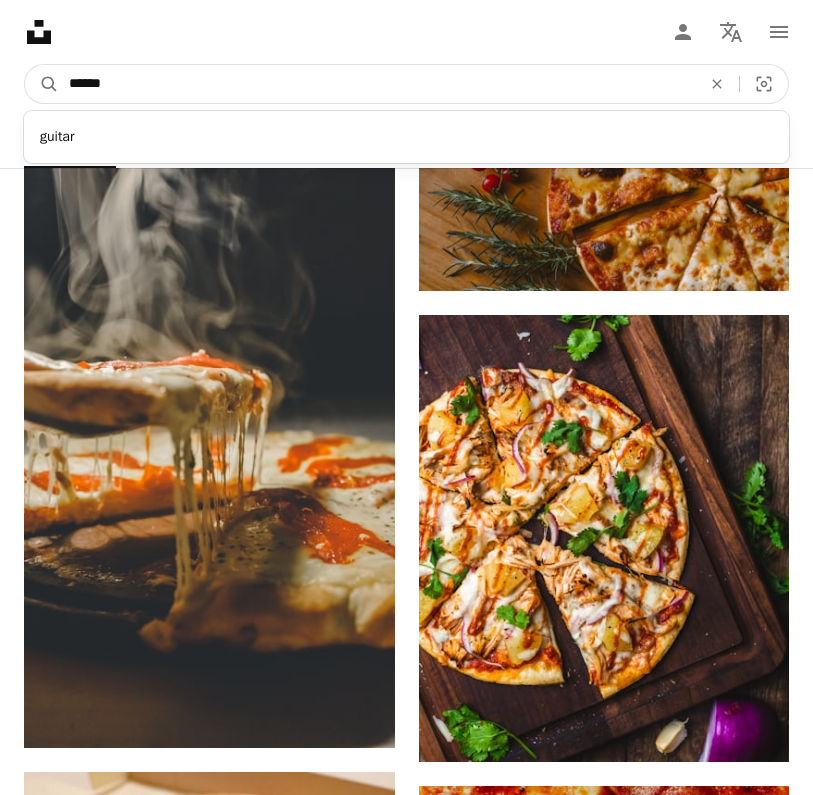 click on "A magnifying glass" at bounding box center (42, 84) 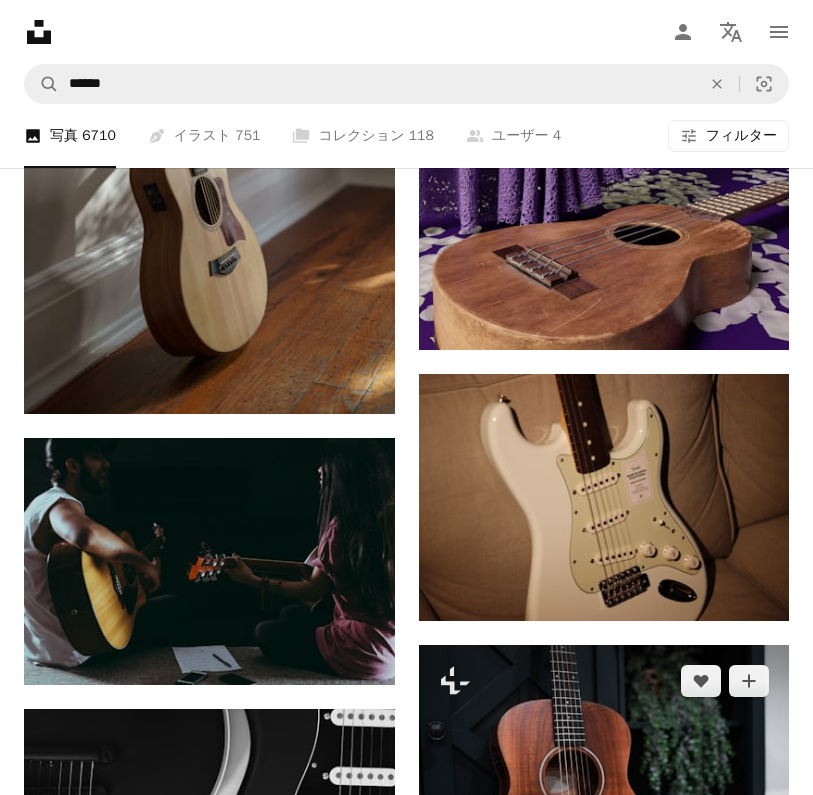 scroll, scrollTop: 2616, scrollLeft: 0, axis: vertical 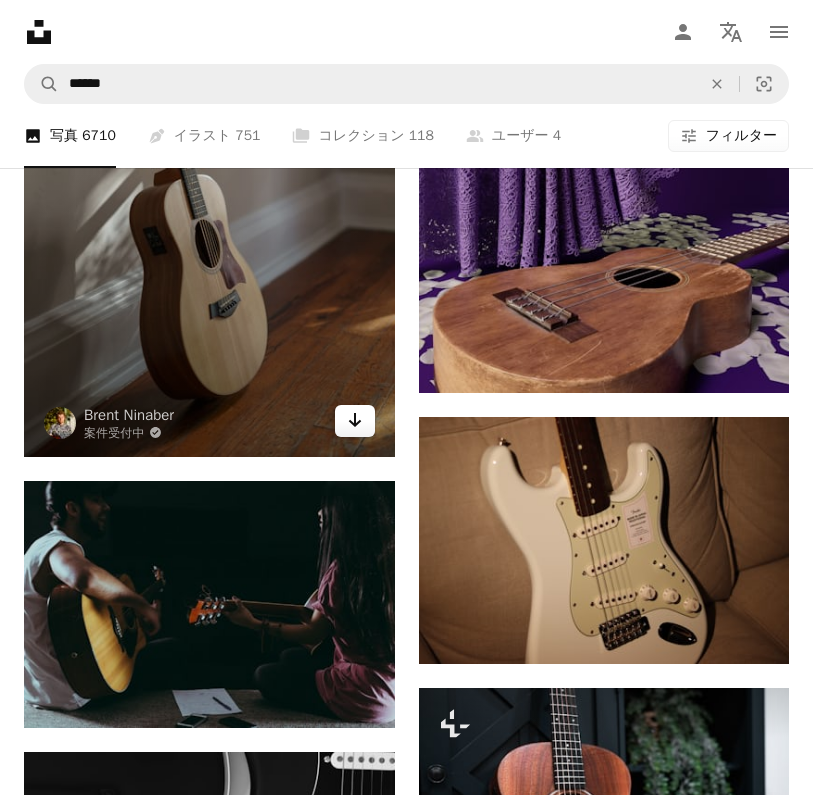 click on "Arrow pointing down" 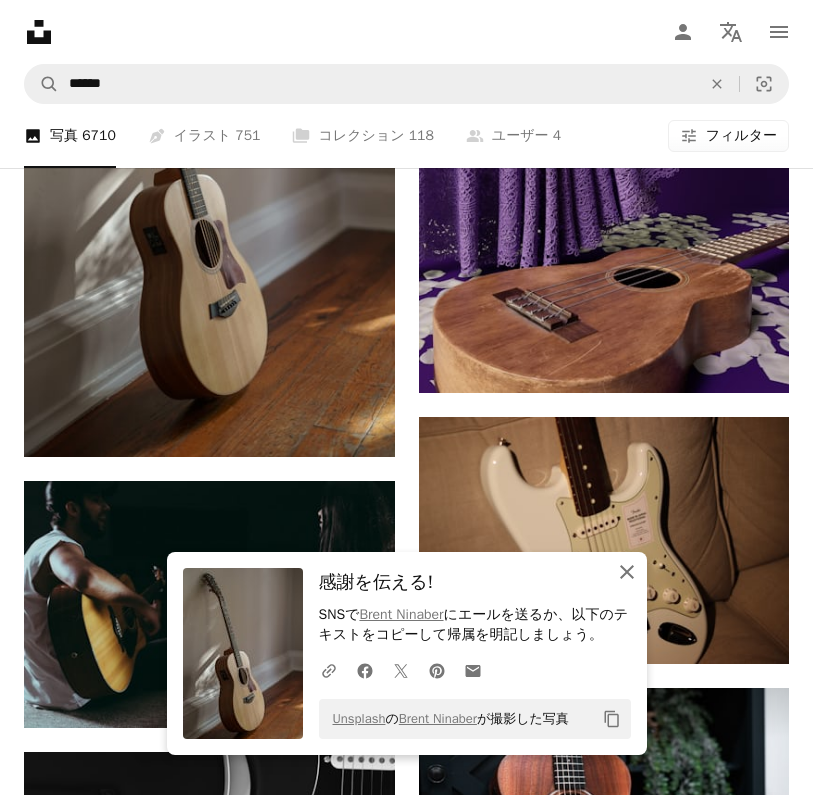click 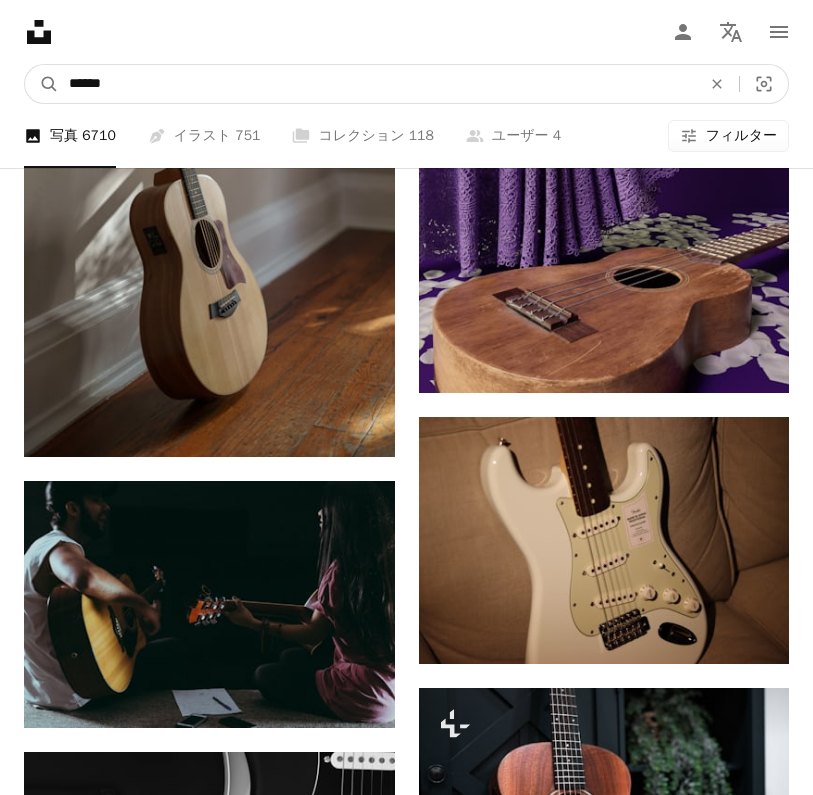 click on "******" at bounding box center (377, 84) 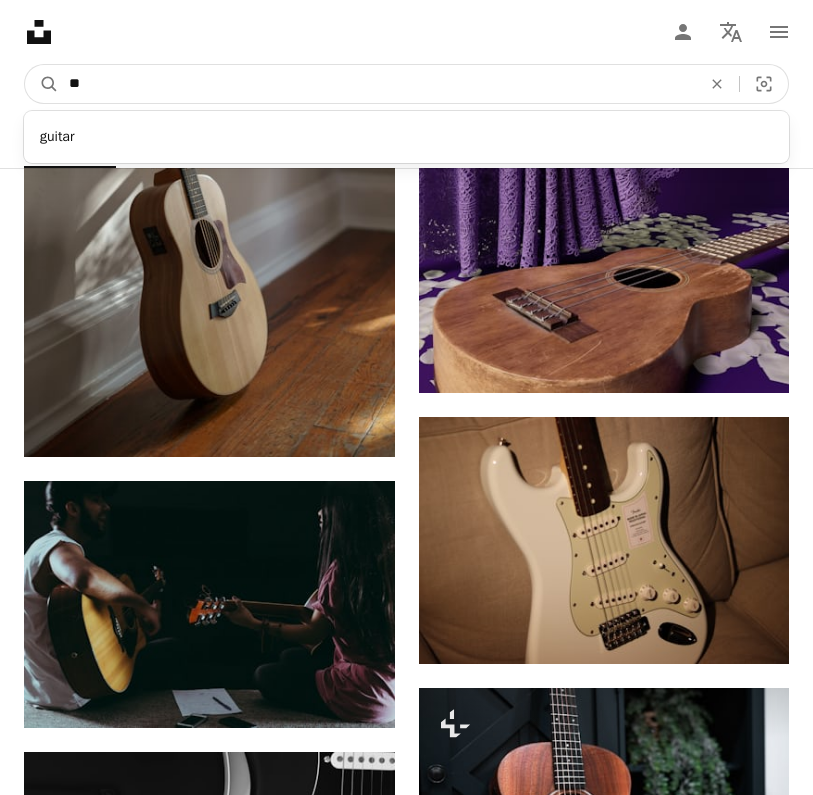 type on "*" 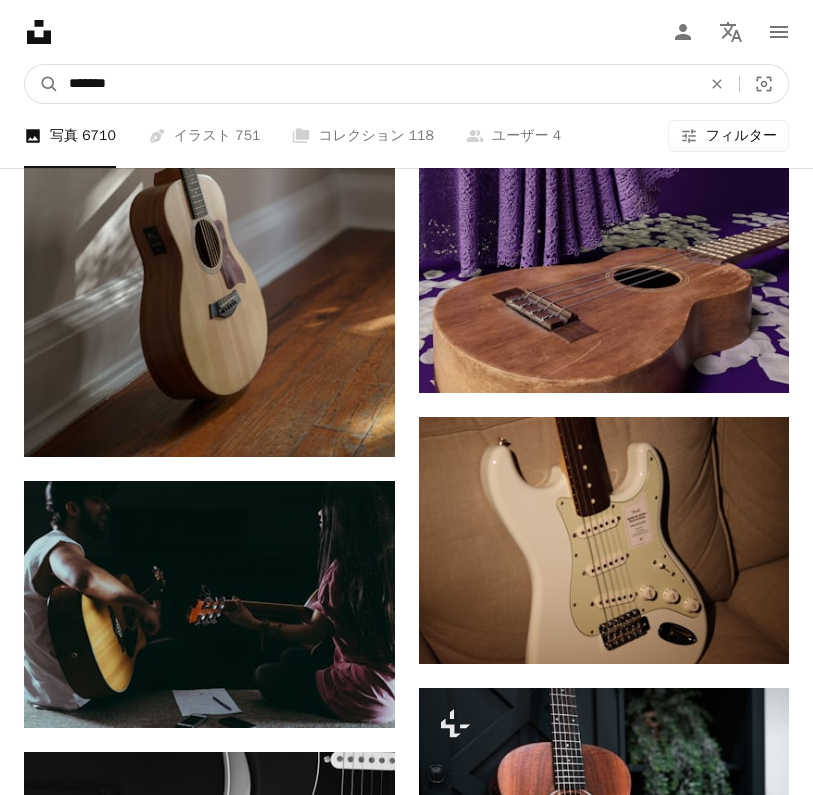 type on "********" 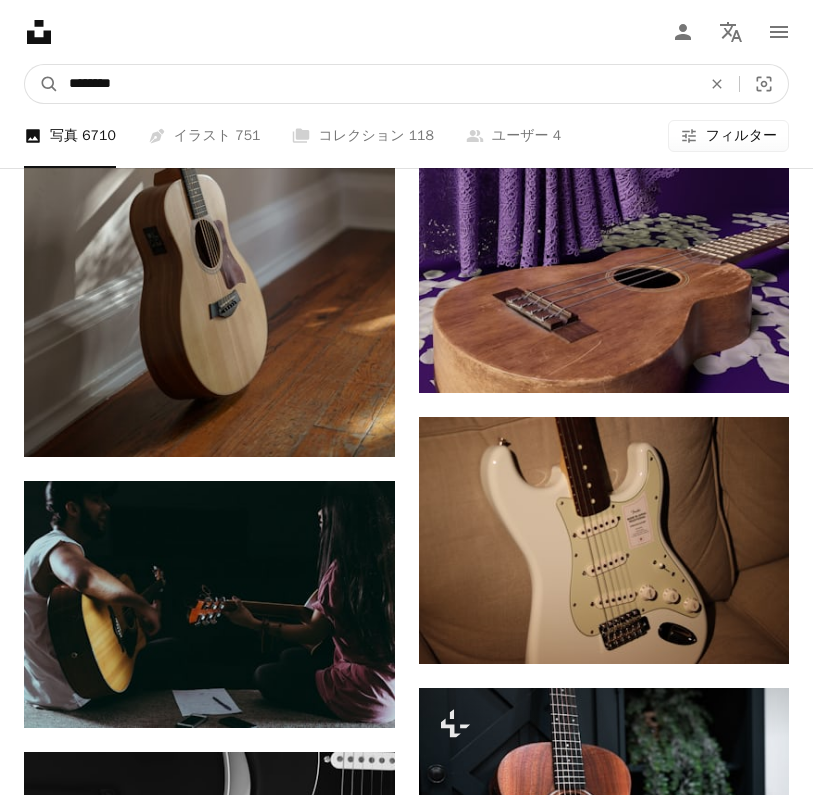 click on "A magnifying glass" at bounding box center [42, 84] 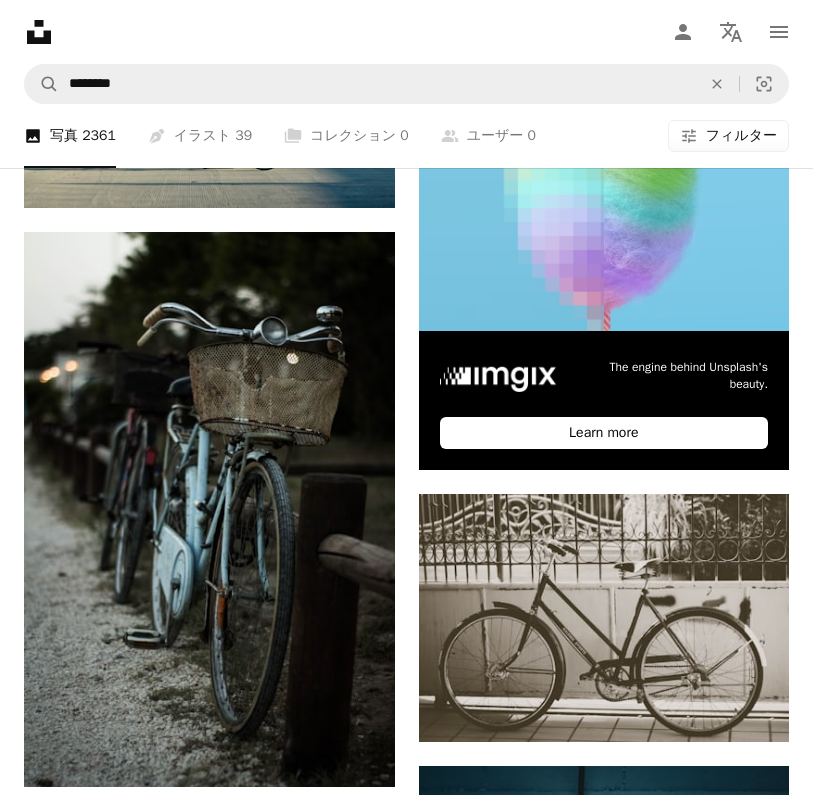 scroll, scrollTop: 627, scrollLeft: 0, axis: vertical 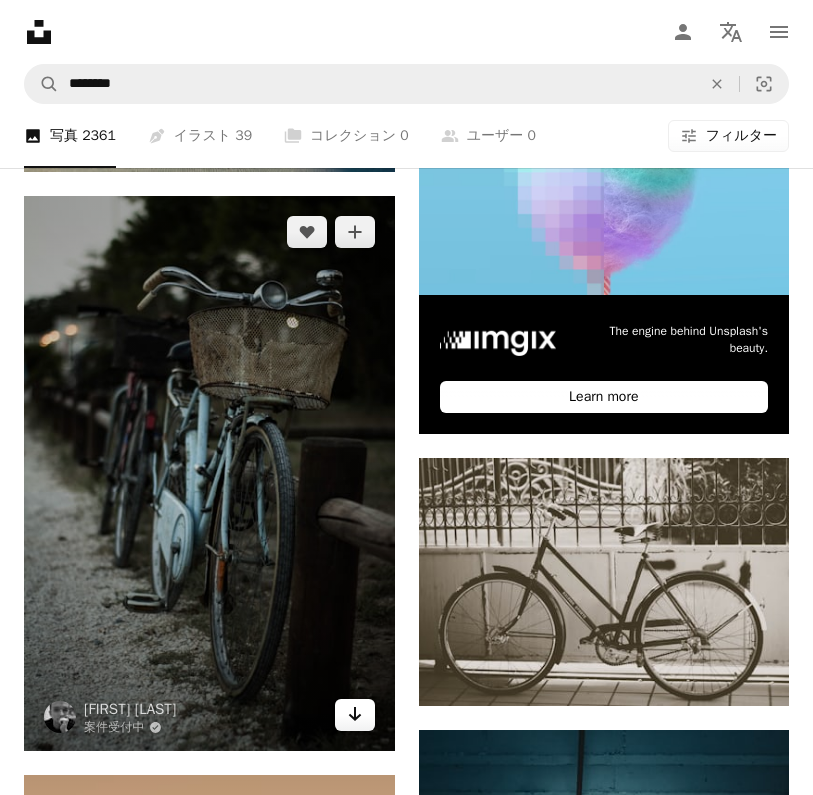 click on "Arrow pointing down" 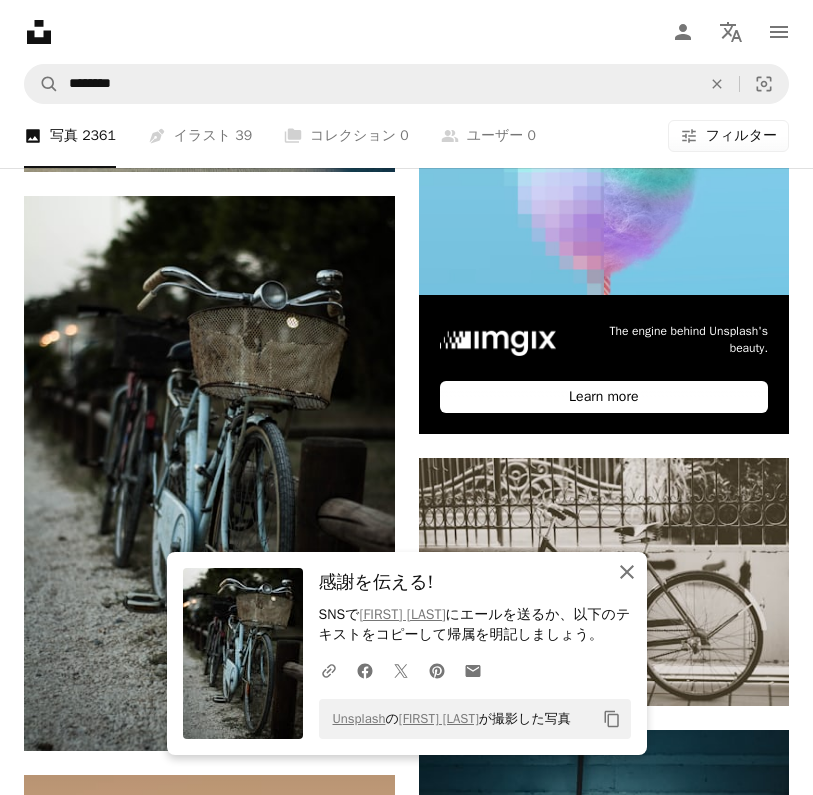 click on "An X shape" 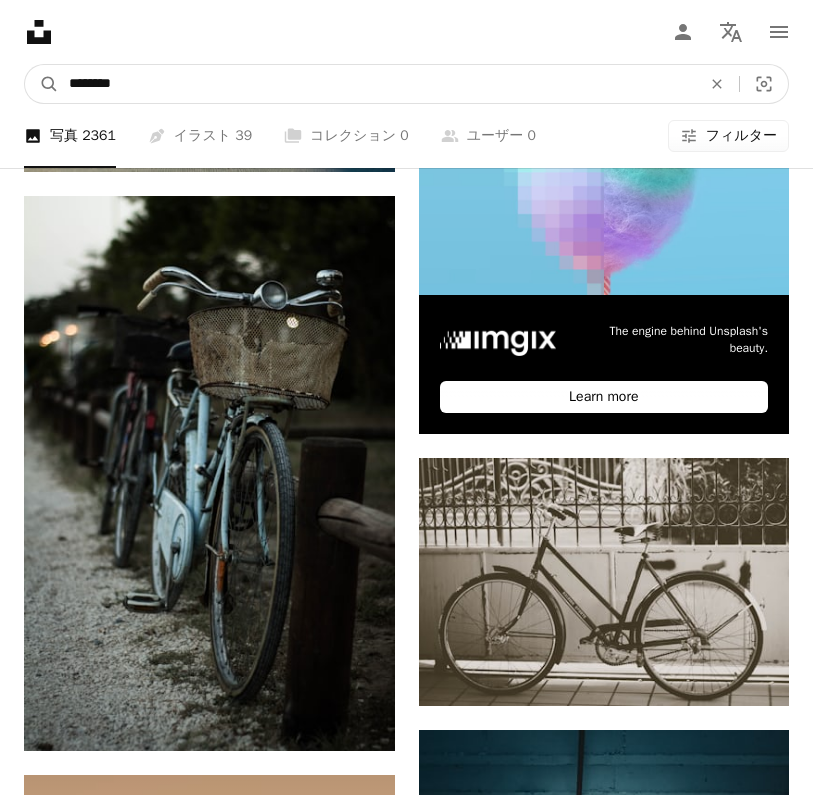 click on "********" at bounding box center (377, 84) 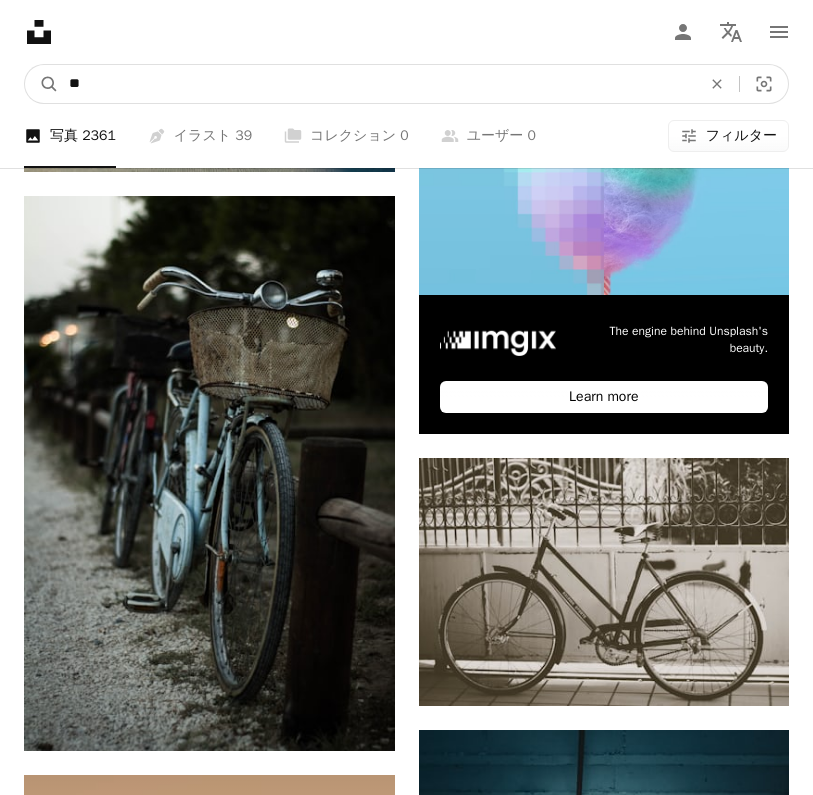 type on "*" 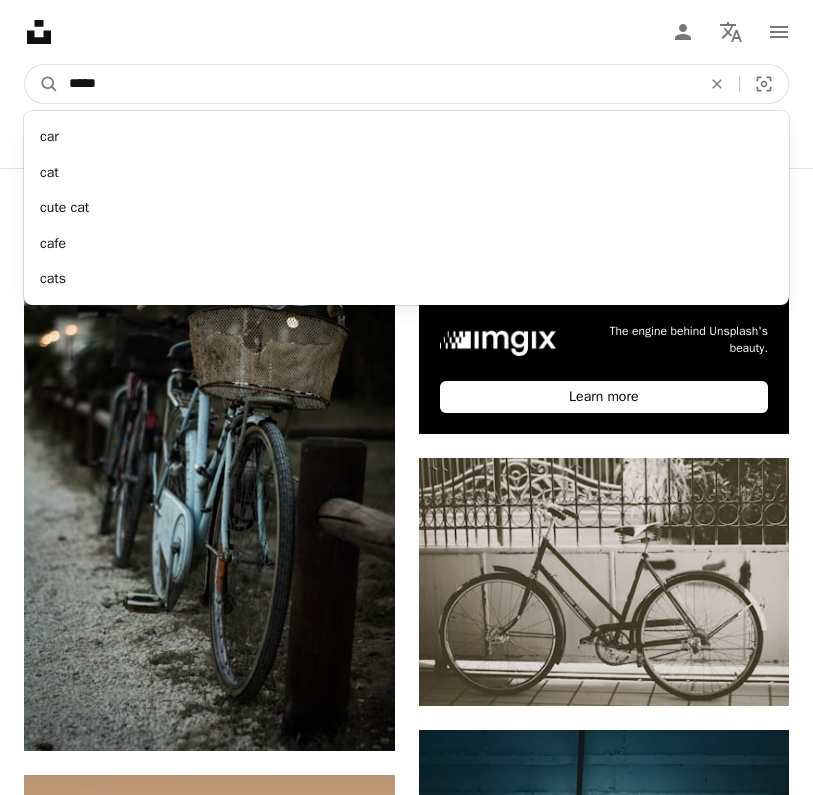 type on "******" 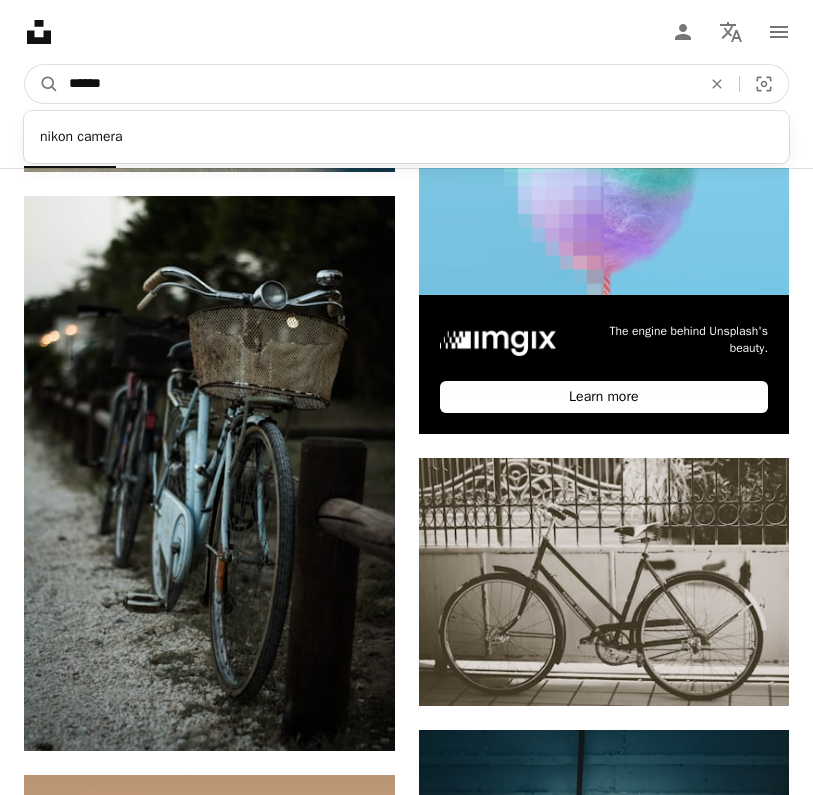 click on "A magnifying glass" at bounding box center [42, 84] 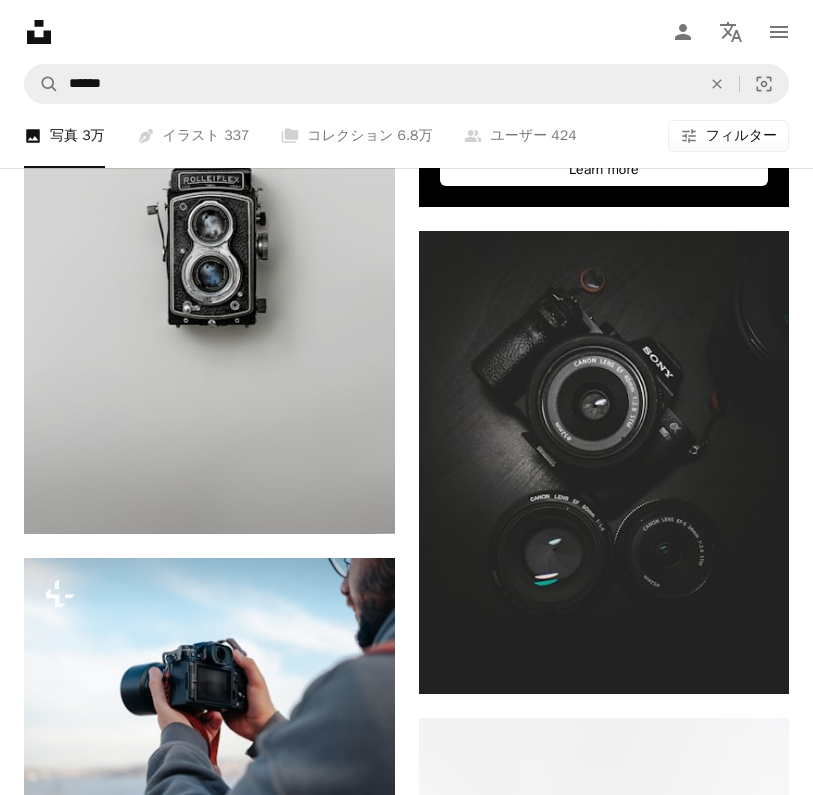 scroll, scrollTop: 908, scrollLeft: 0, axis: vertical 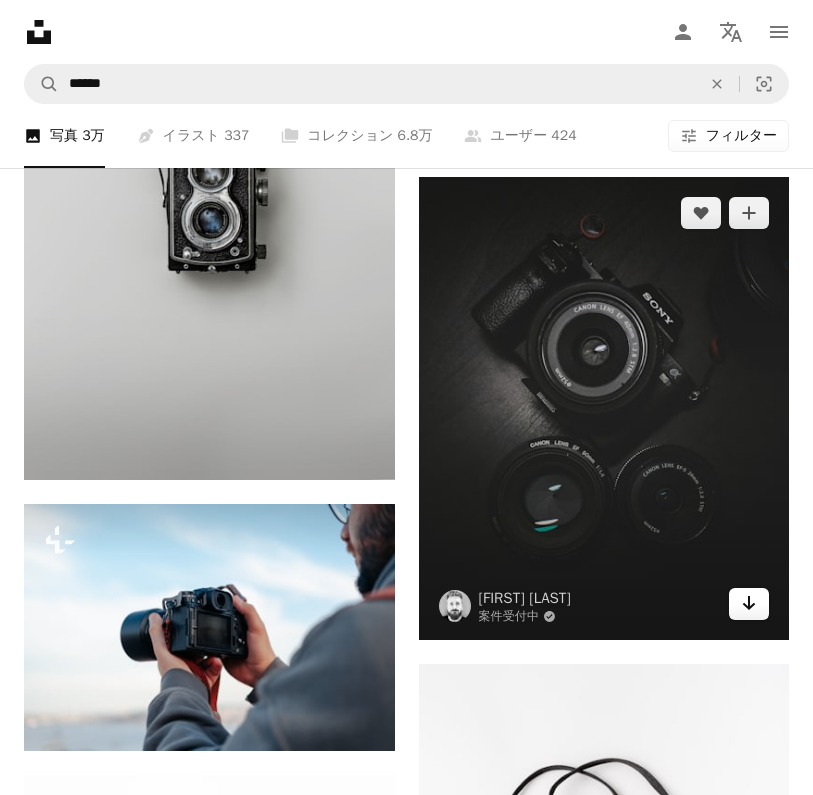 click 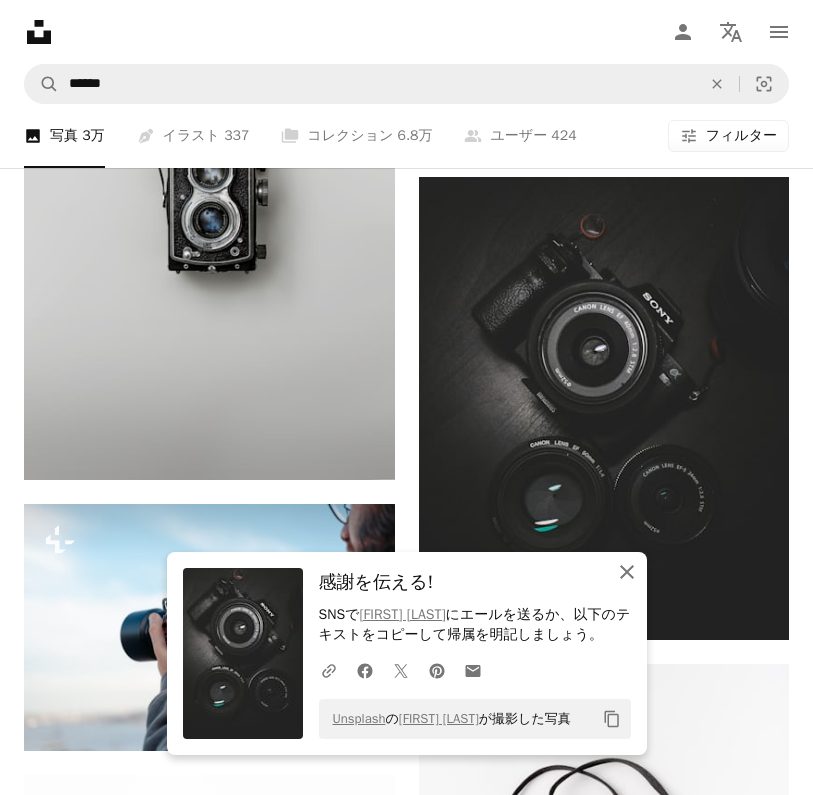 click on "An X shape" 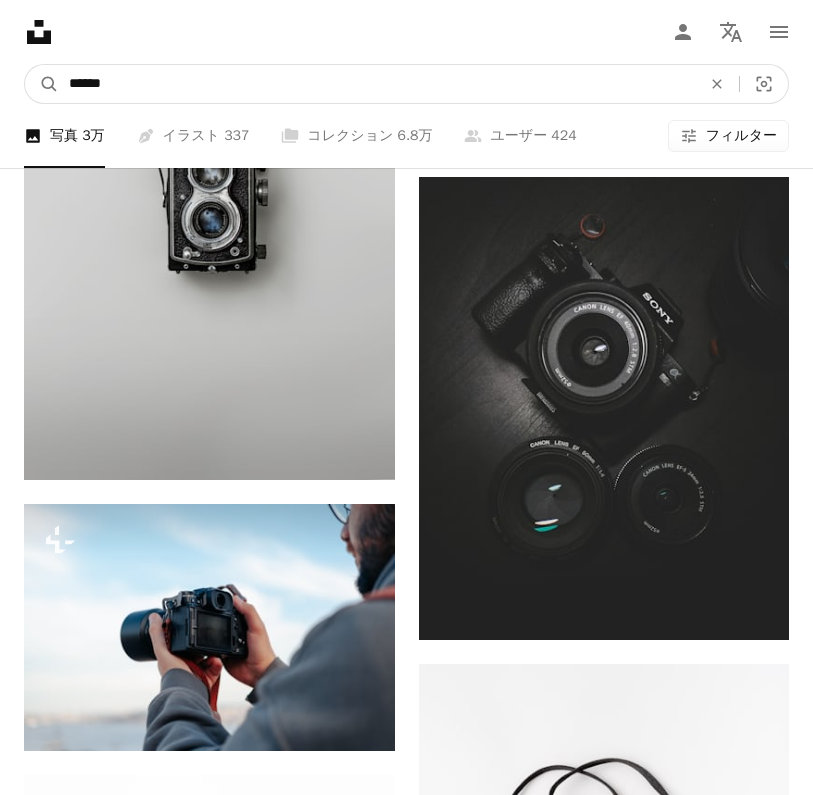 click on "******" at bounding box center [377, 84] 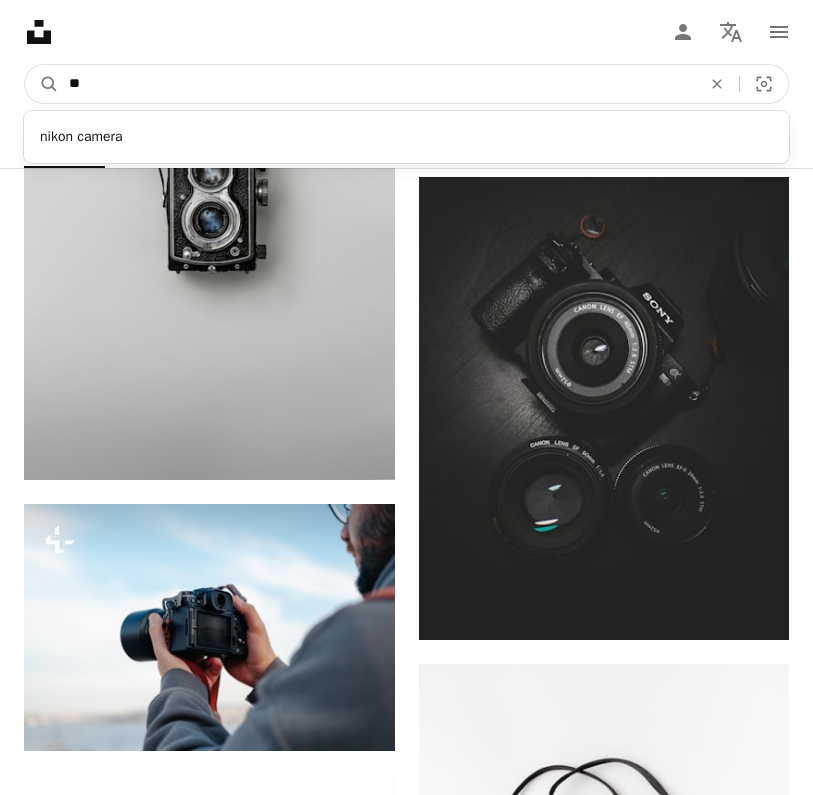 type on "*" 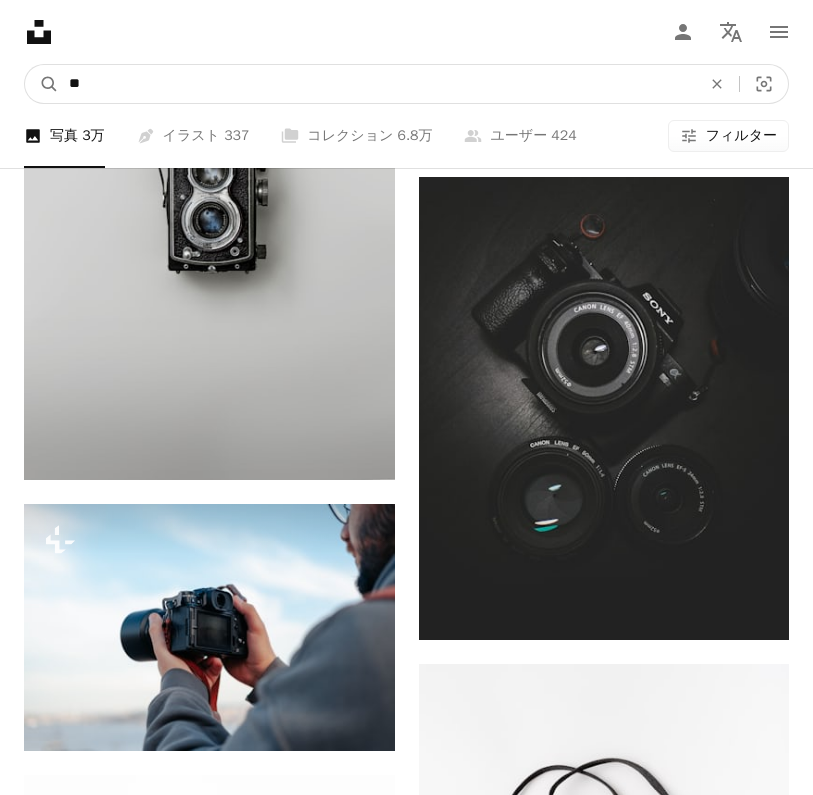 type on "*" 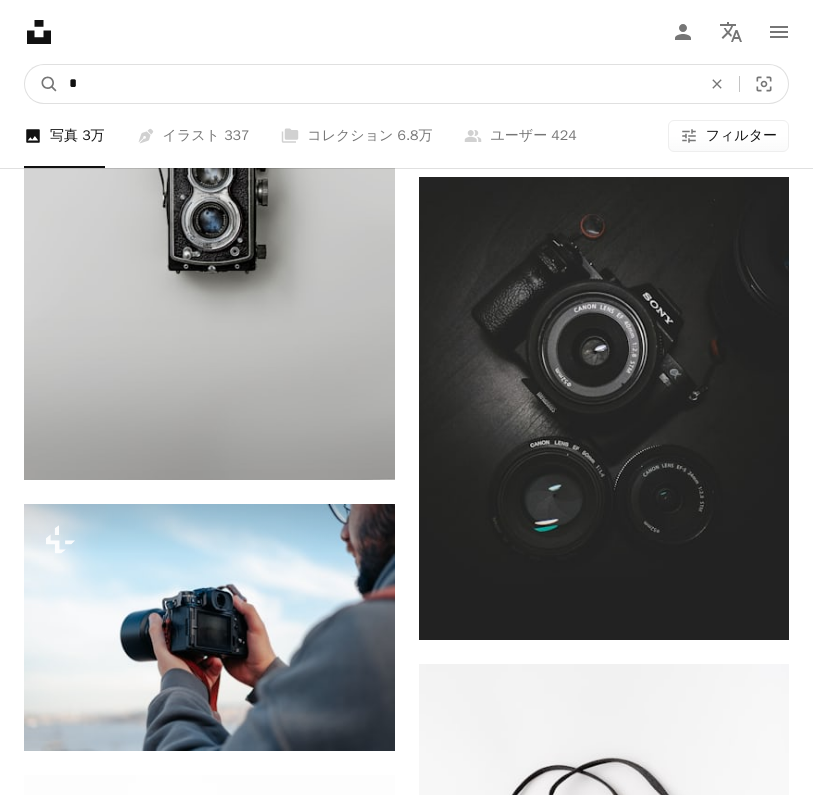 click on "A magnifying glass" at bounding box center [42, 84] 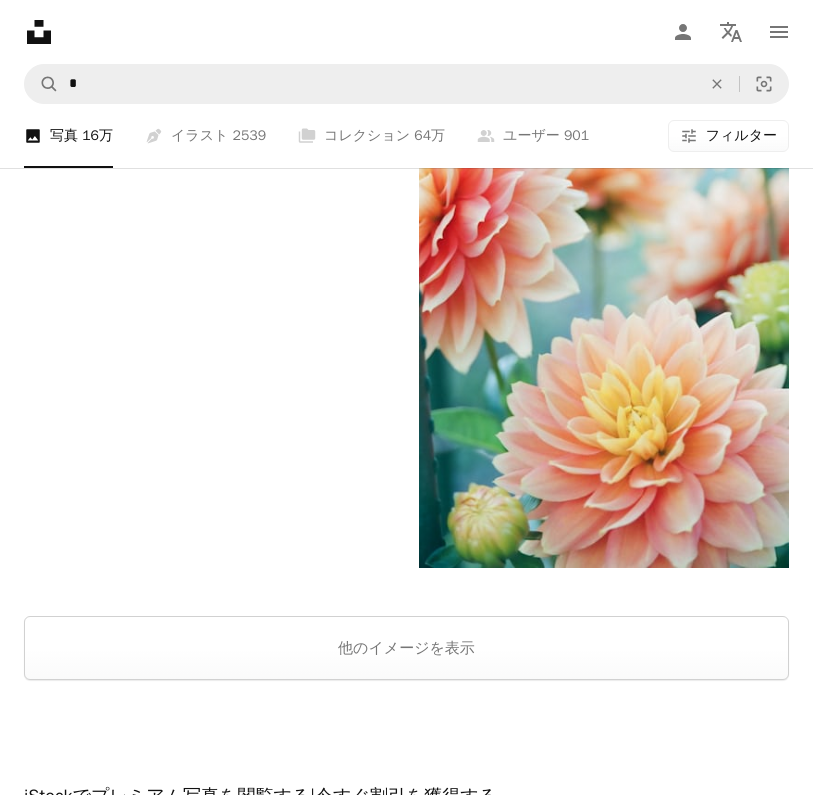 scroll, scrollTop: 5866, scrollLeft: 0, axis: vertical 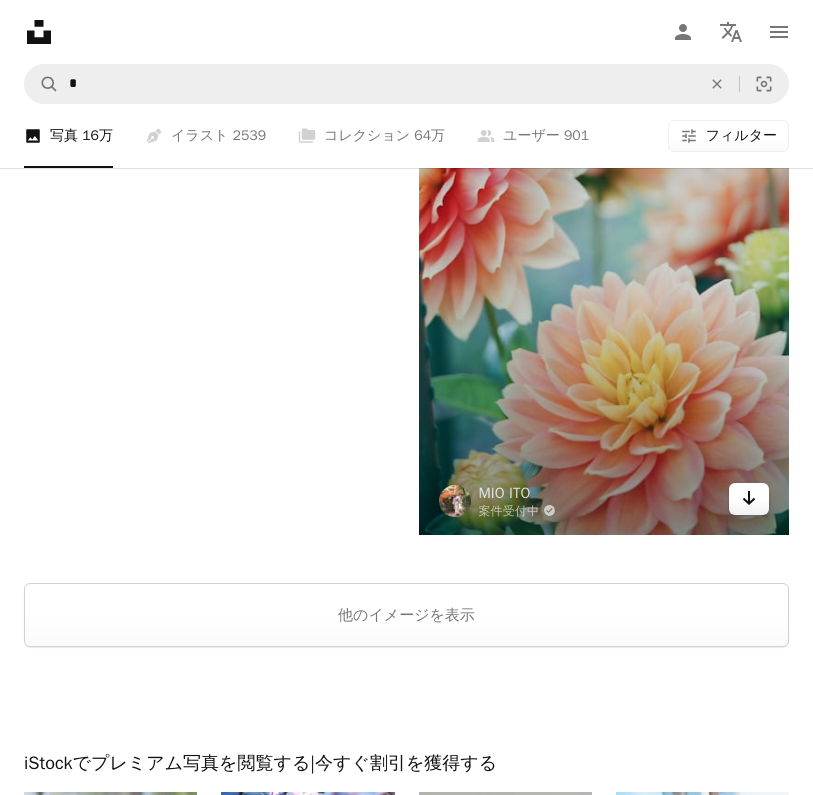 click on "Arrow pointing down" 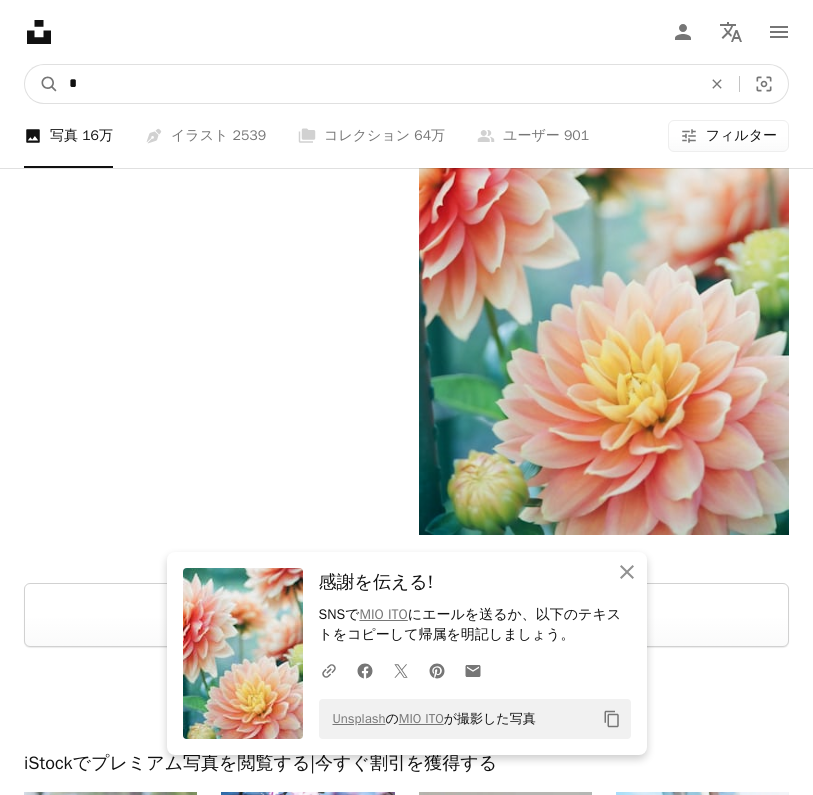 click on "*" at bounding box center [377, 84] 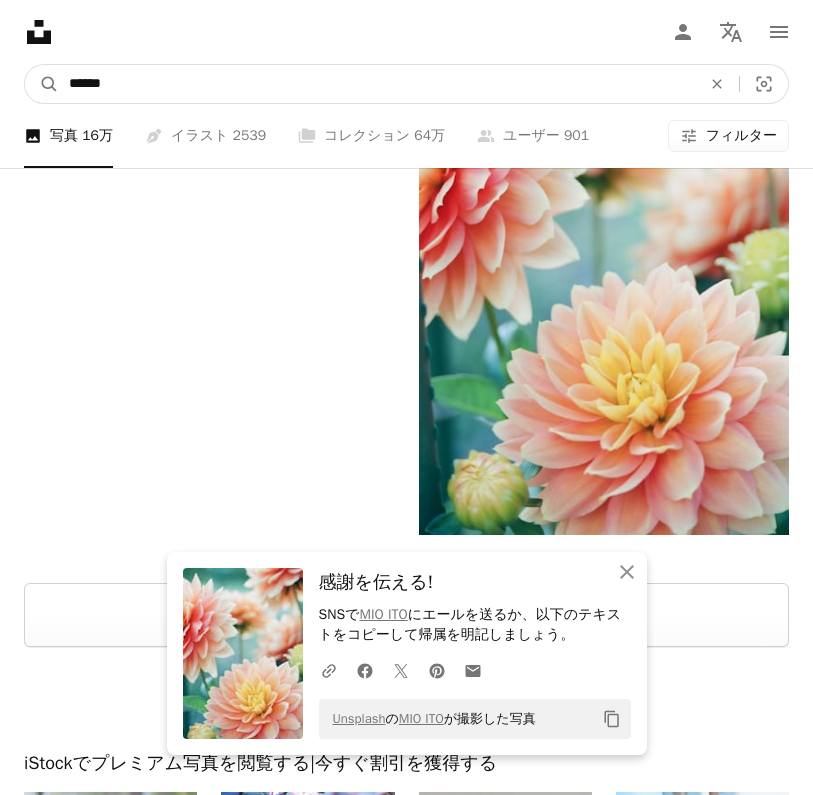 type on "*******" 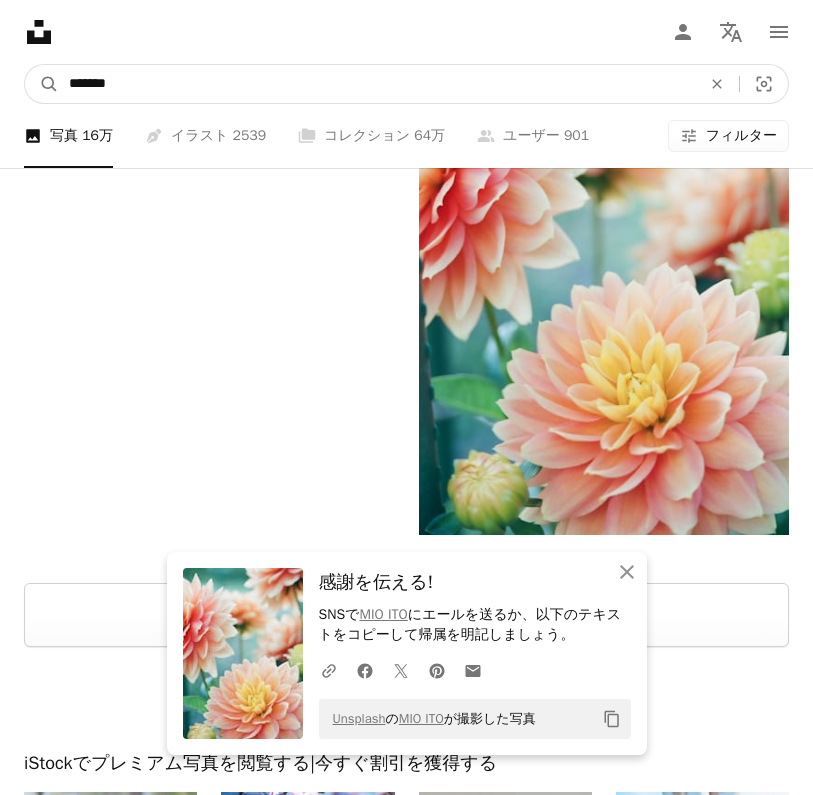 click on "A magnifying glass" at bounding box center [42, 84] 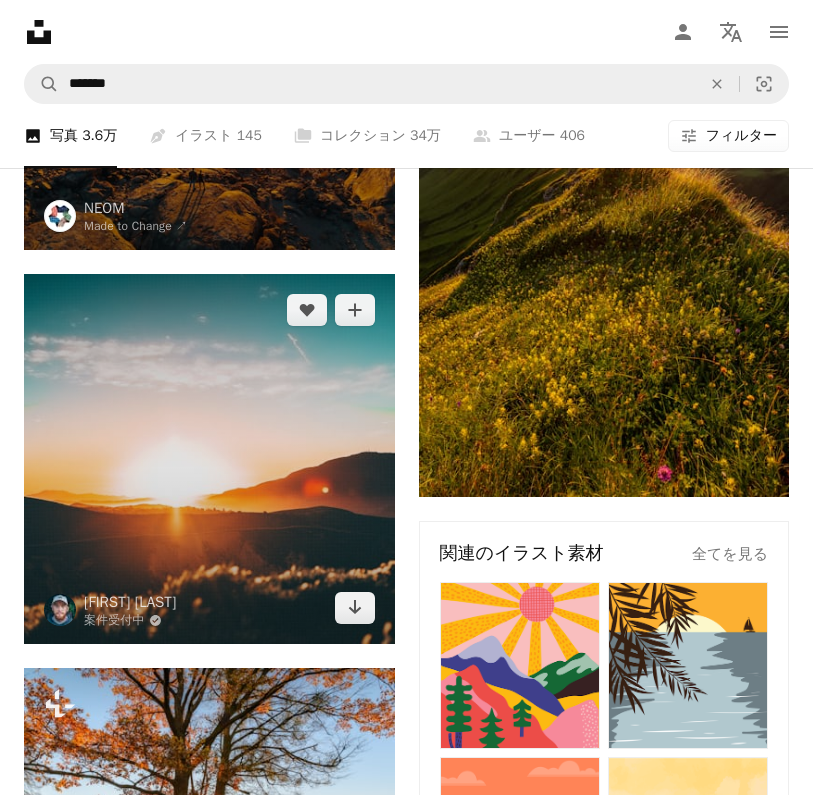 scroll, scrollTop: 355, scrollLeft: 0, axis: vertical 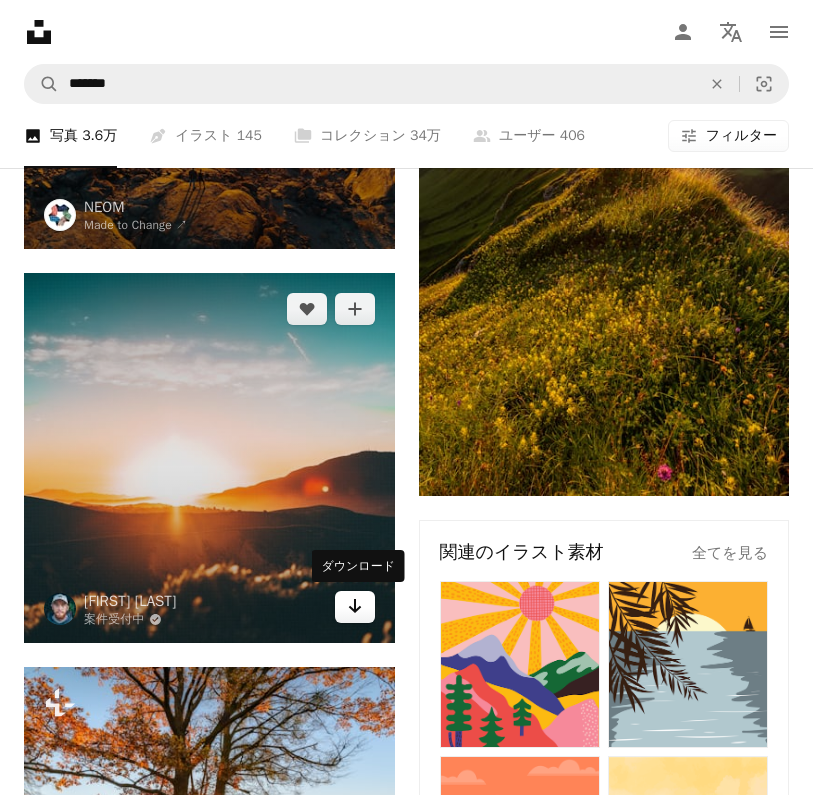 click on "Arrow pointing down" 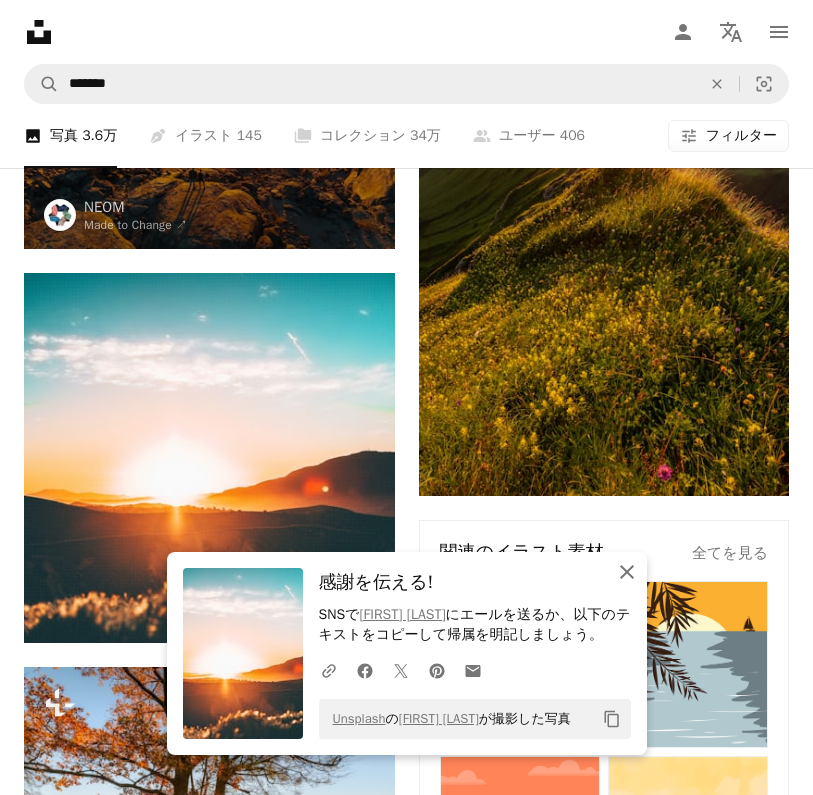 click 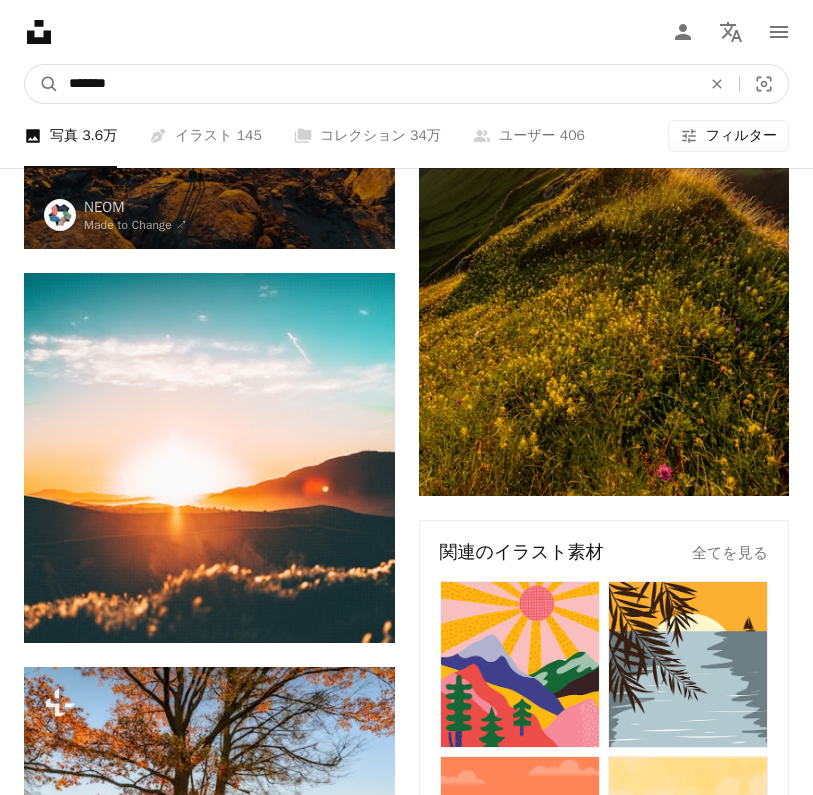 click on "*******" at bounding box center [377, 84] 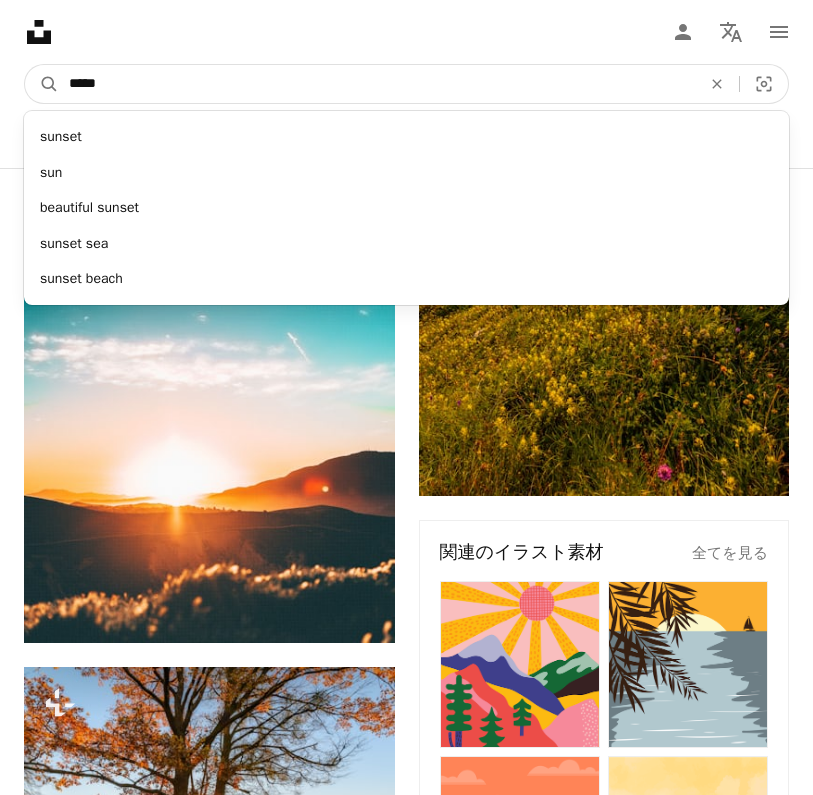 type on "******" 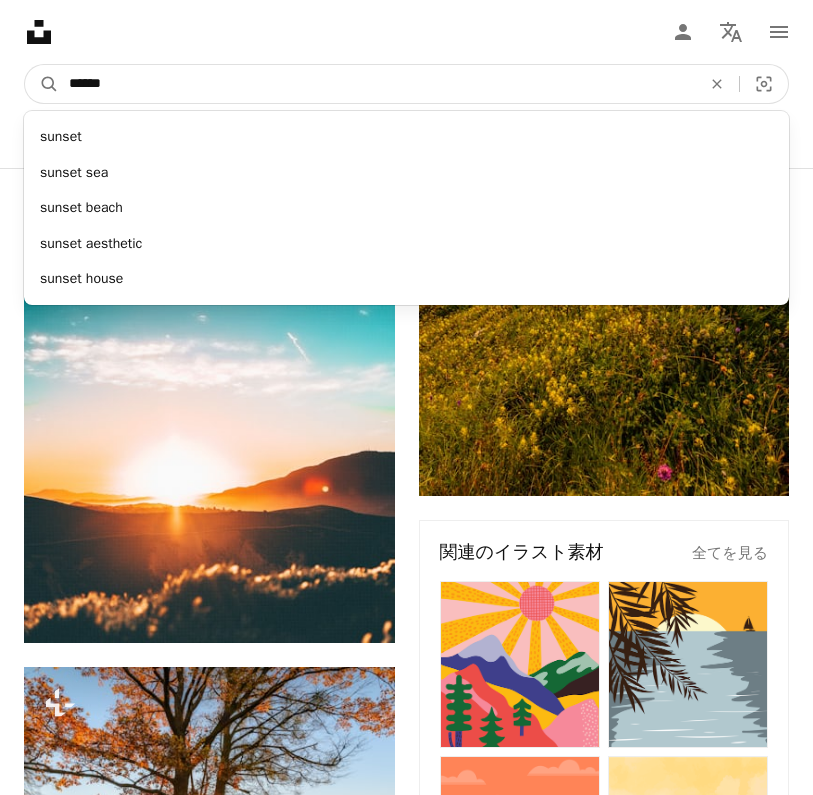 click on "A magnifying glass" at bounding box center (42, 84) 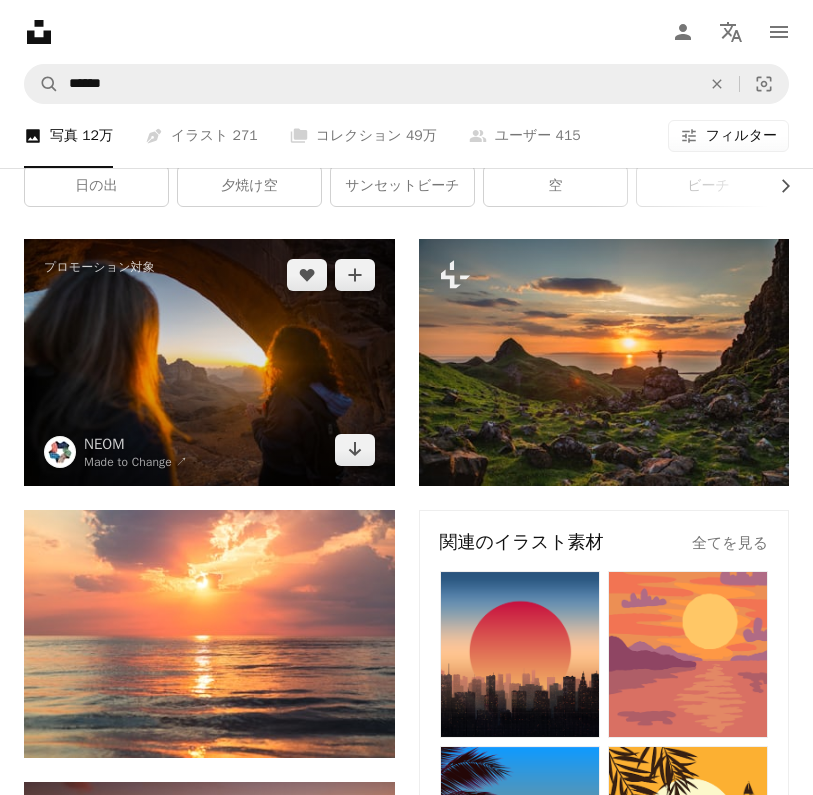 scroll, scrollTop: 111, scrollLeft: 0, axis: vertical 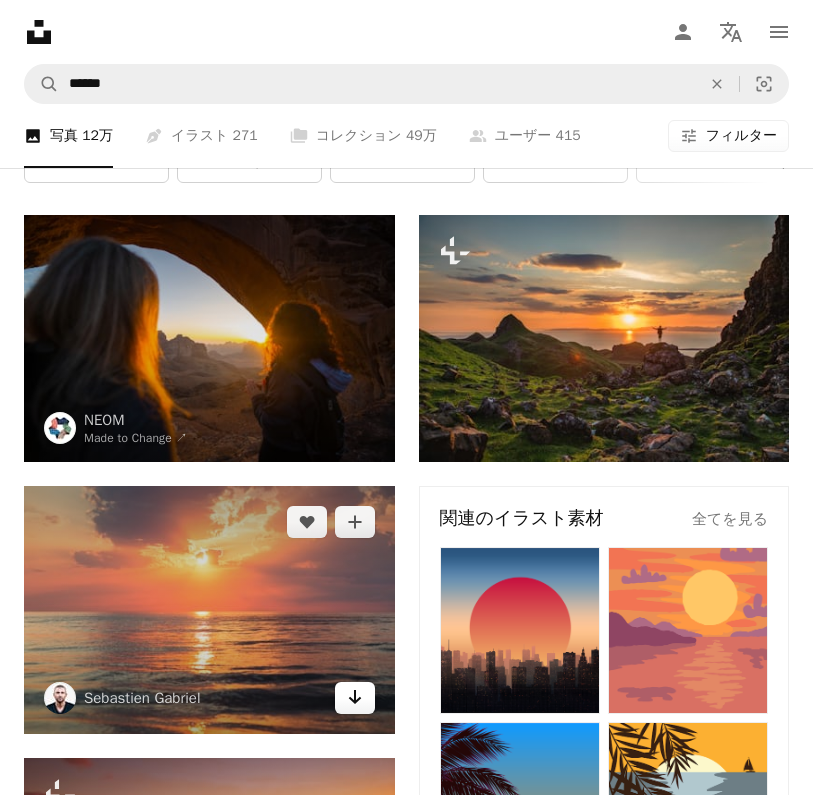 click on "Arrow pointing down" at bounding box center [355, 698] 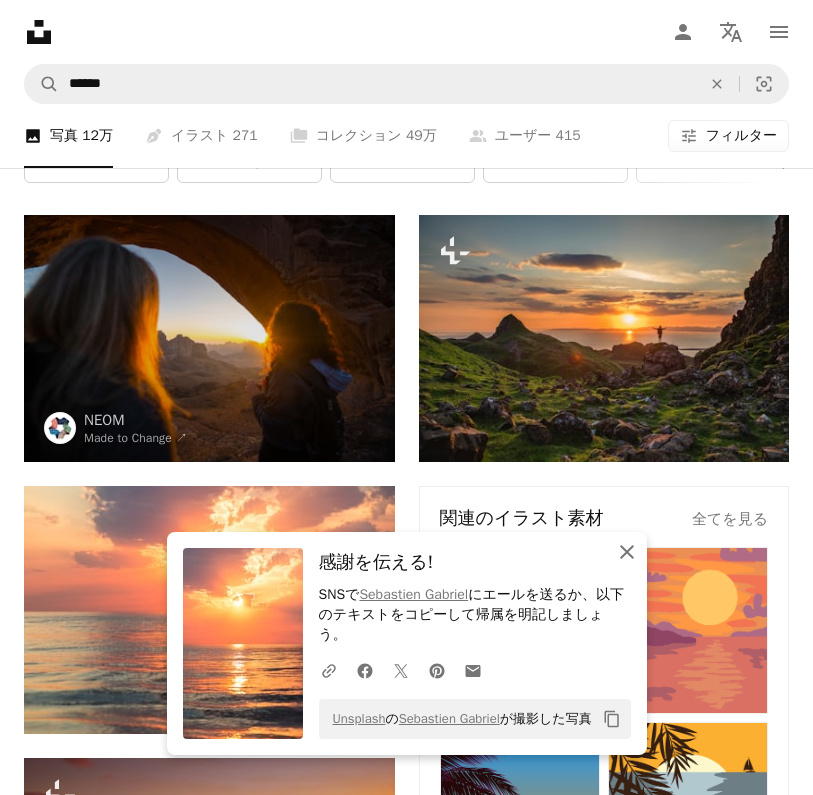 click on "An X shape" 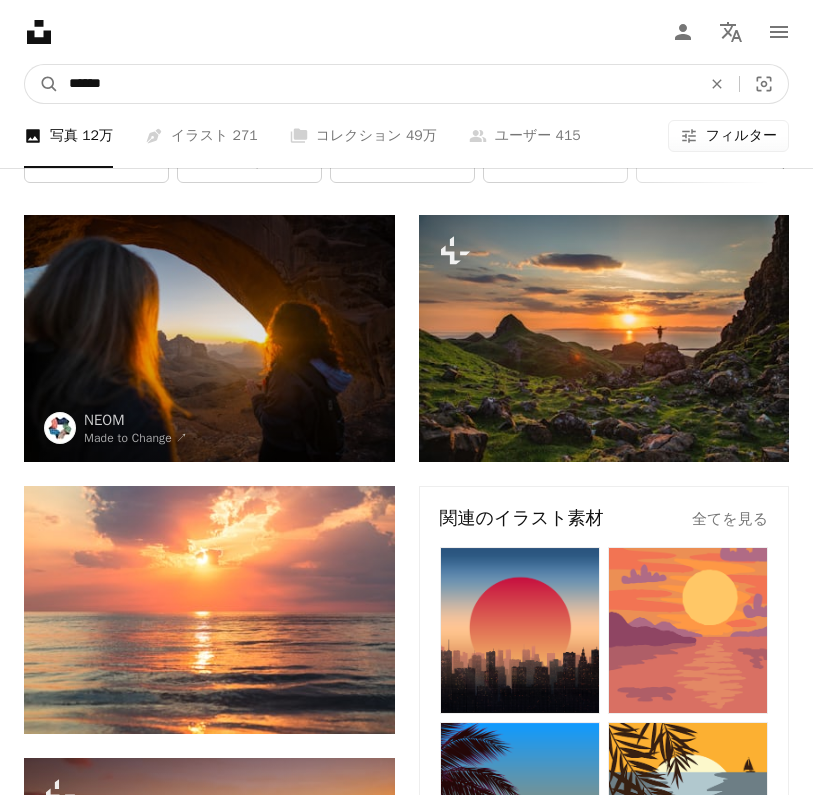 click on "******" at bounding box center [377, 84] 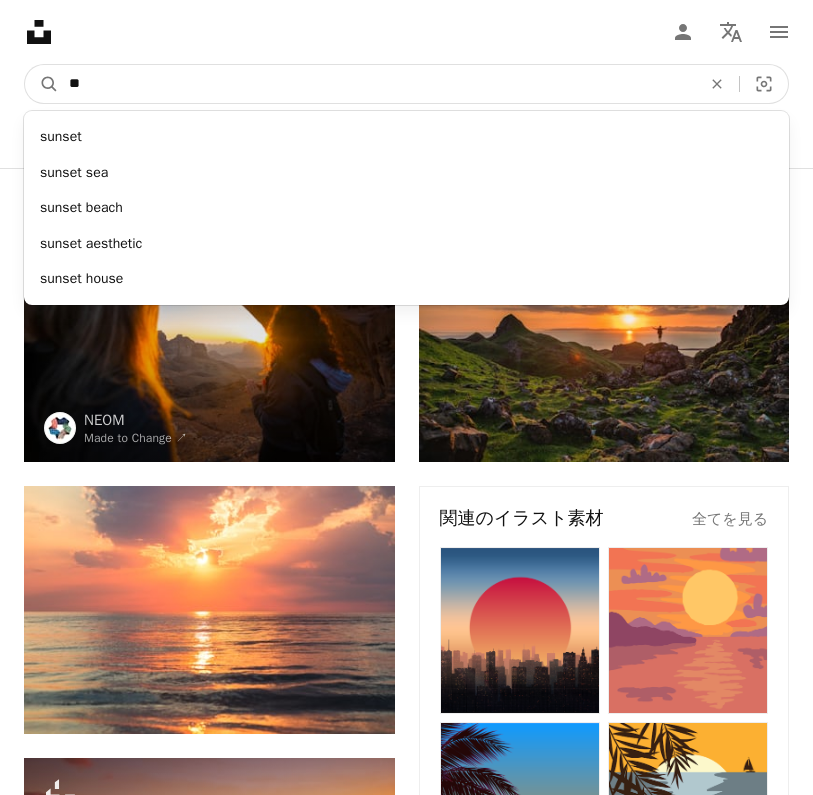 type on "*" 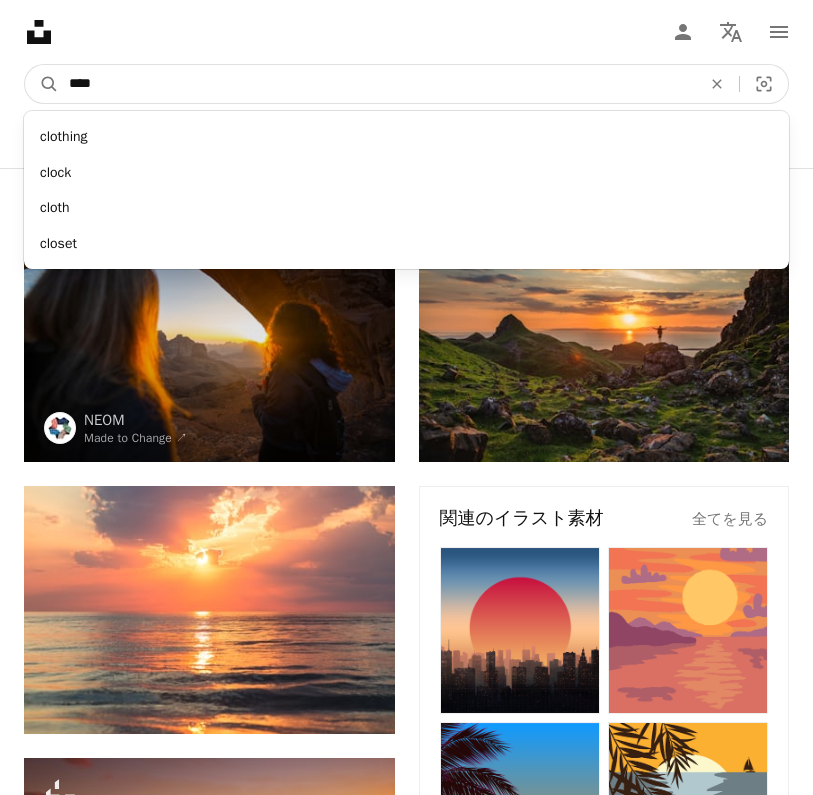 type on "*****" 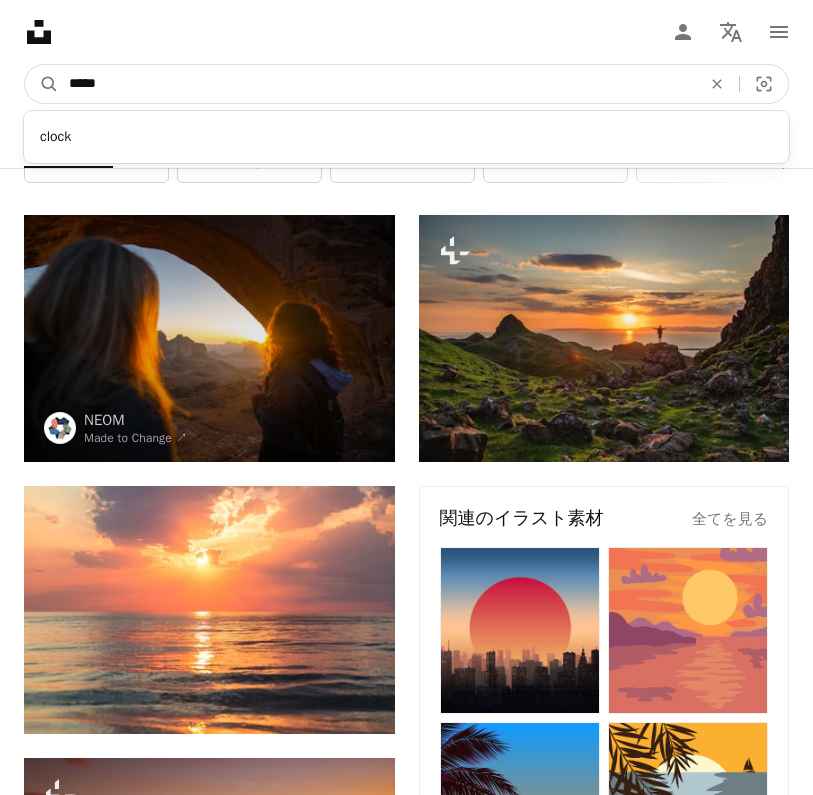 click on "A magnifying glass" at bounding box center [42, 84] 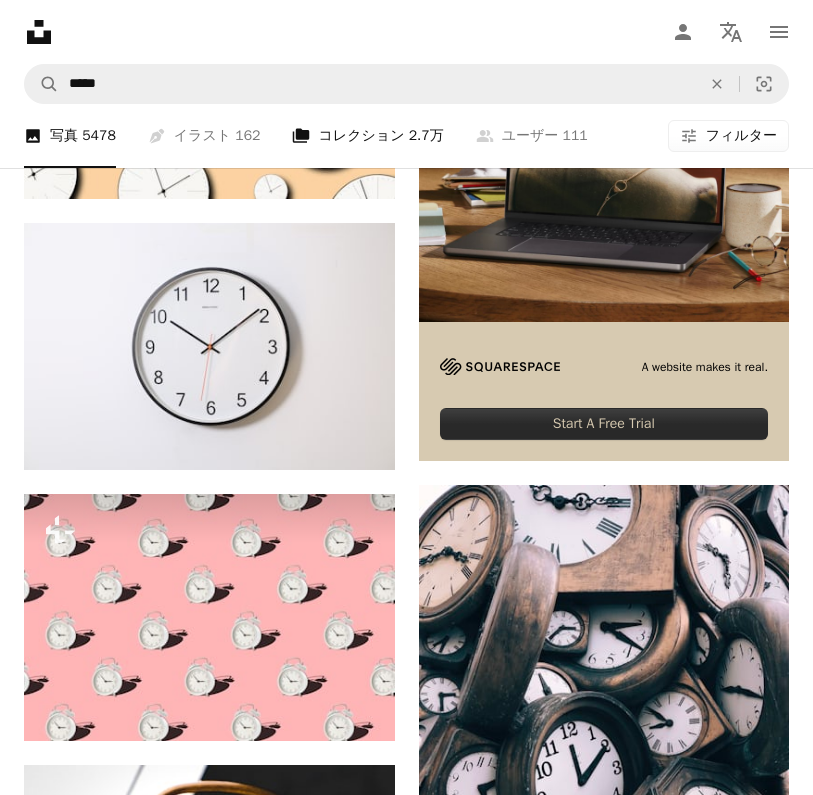 scroll, scrollTop: 603, scrollLeft: 0, axis: vertical 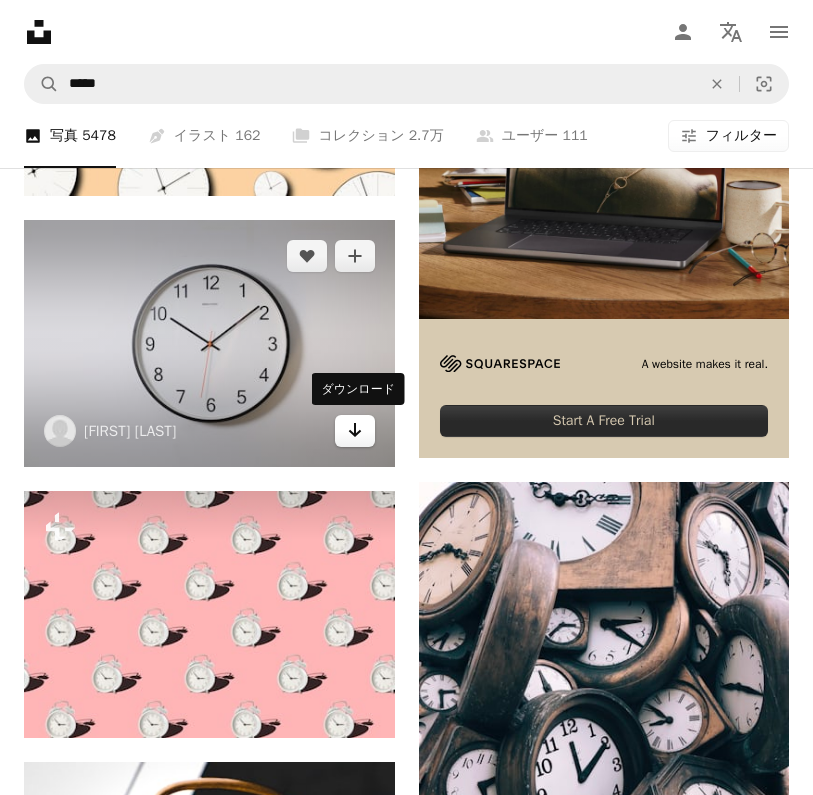 click on "Arrow pointing down" 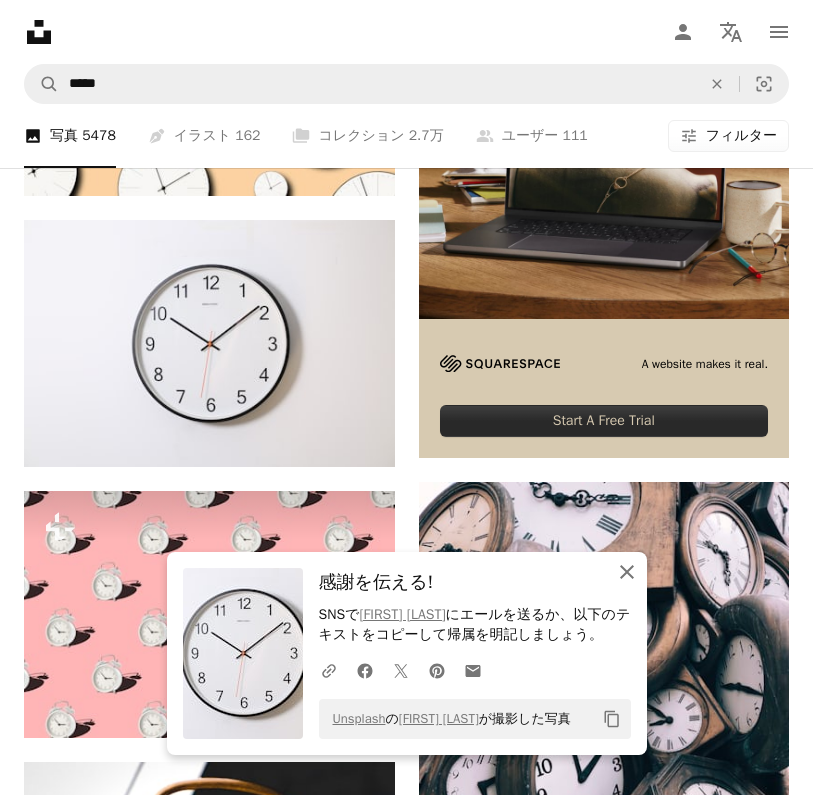 click 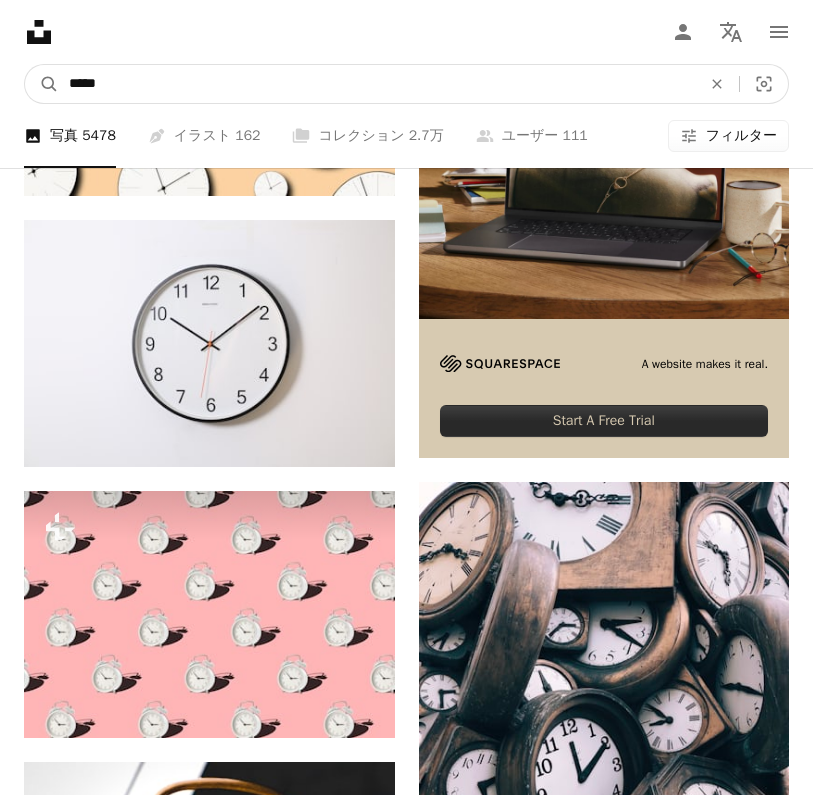 click on "*****" at bounding box center (377, 84) 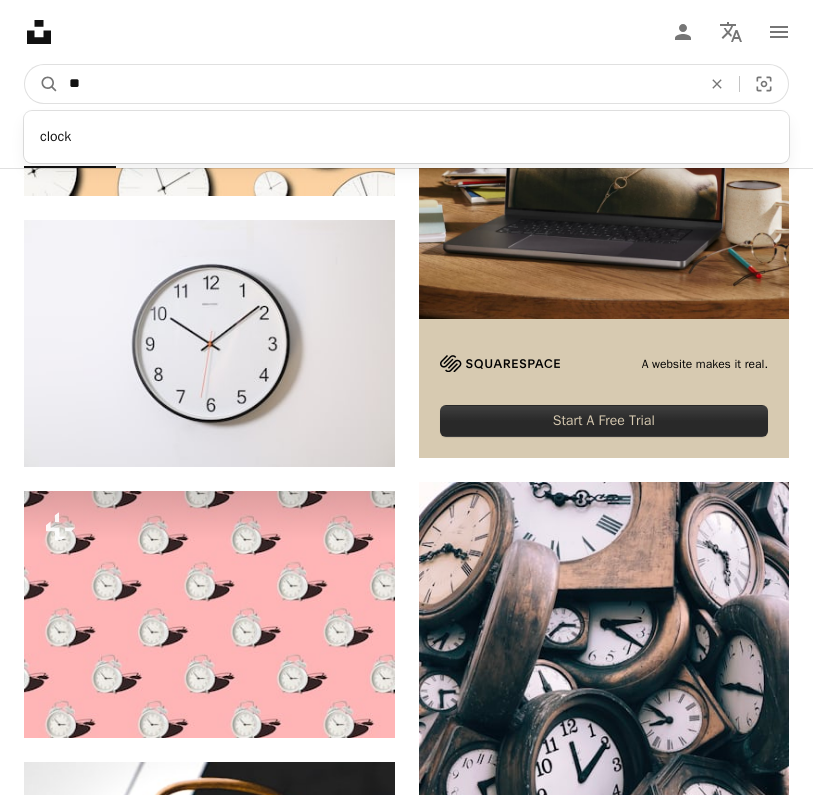 type on "*" 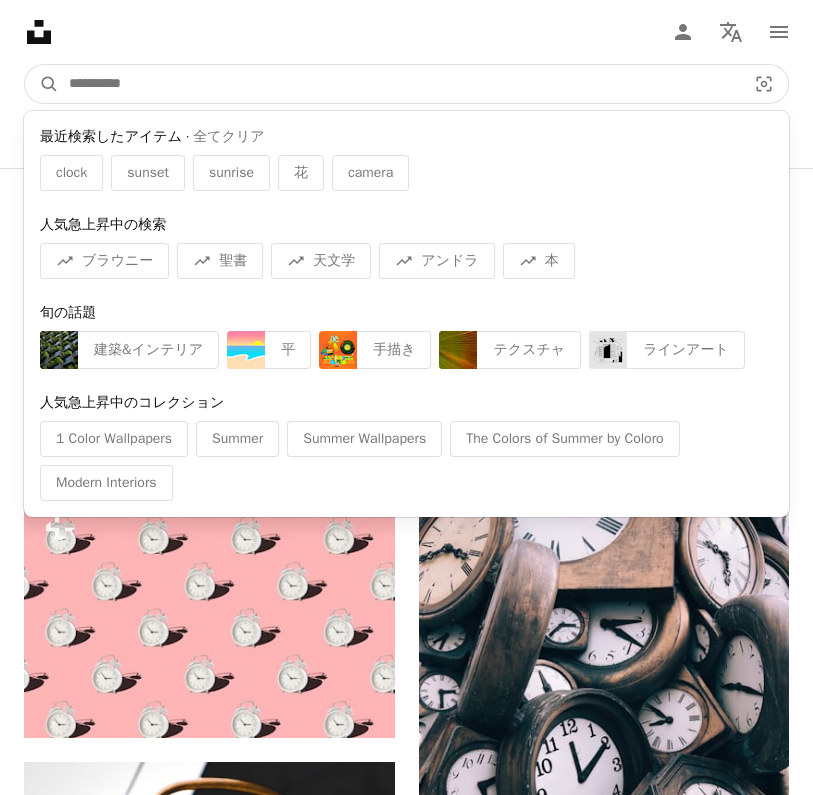 paste on "**********" 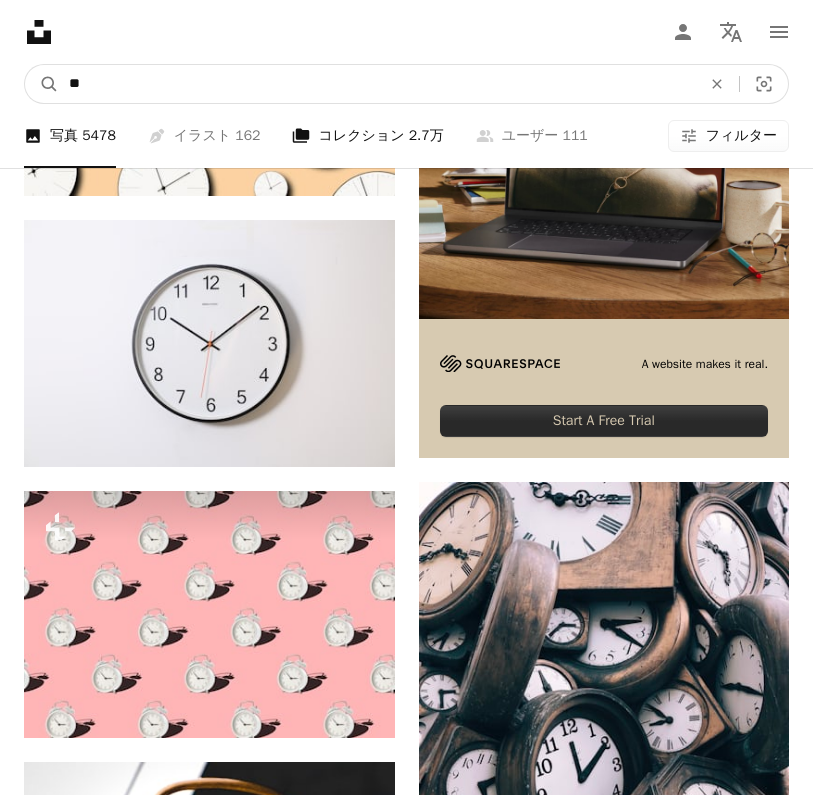 type on "*" 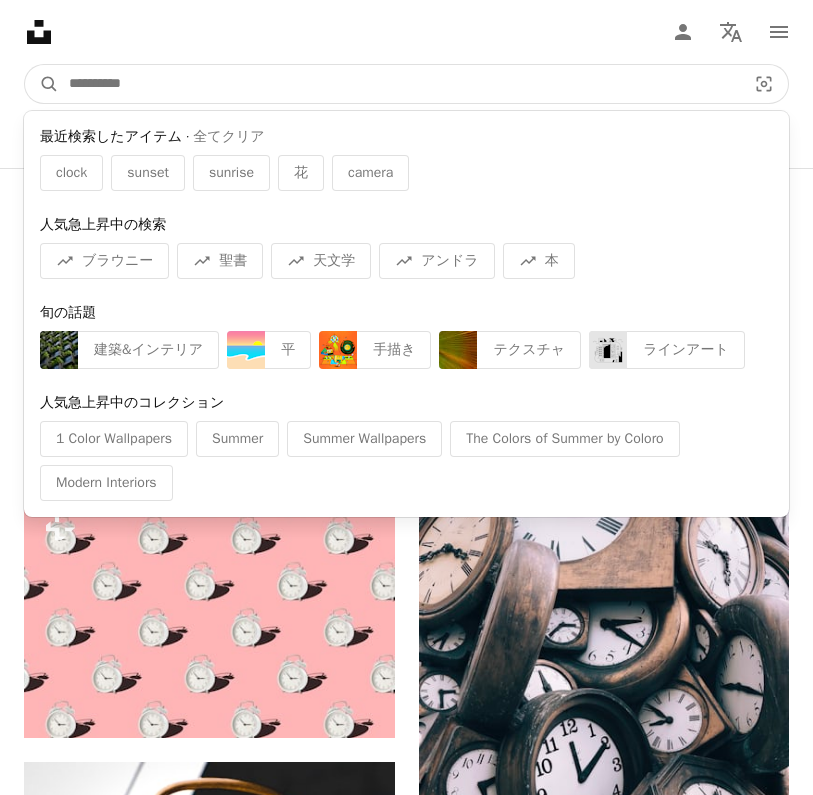paste on "**********" 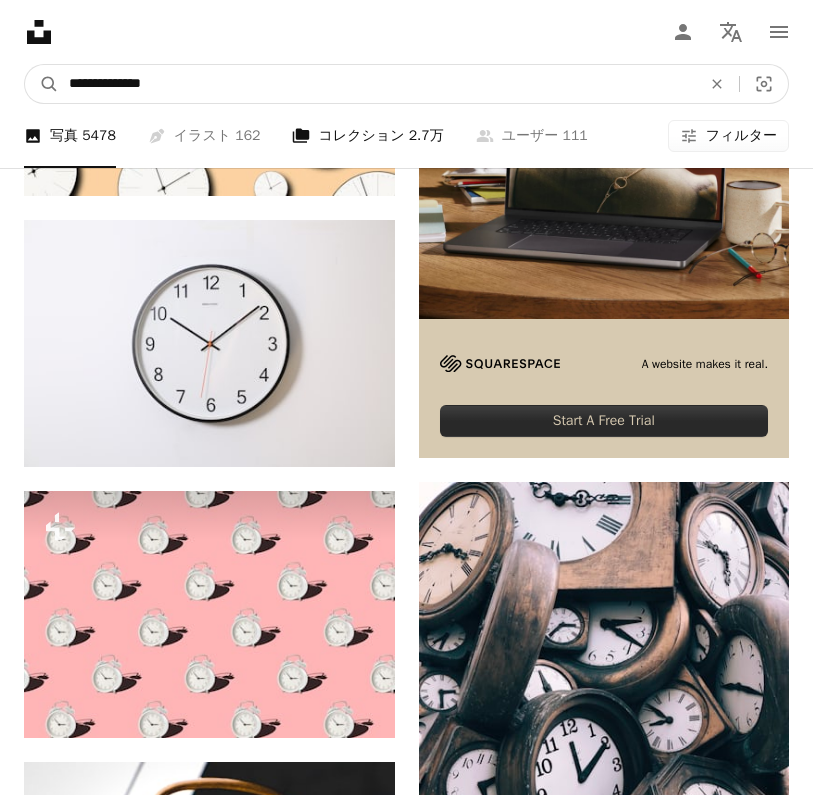 type on "**********" 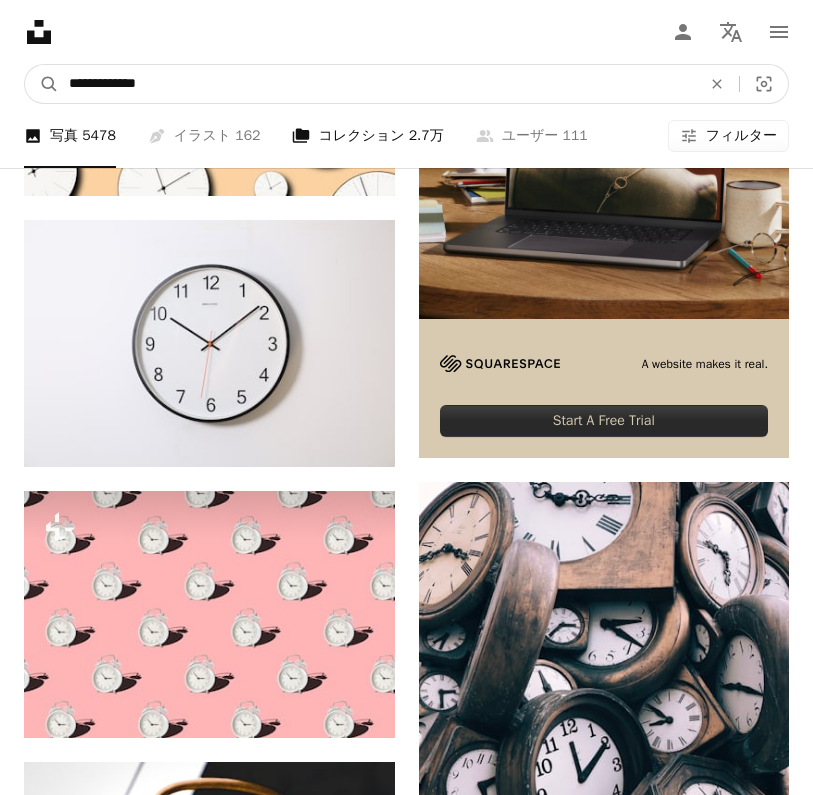 click on "A magnifying glass" at bounding box center [42, 84] 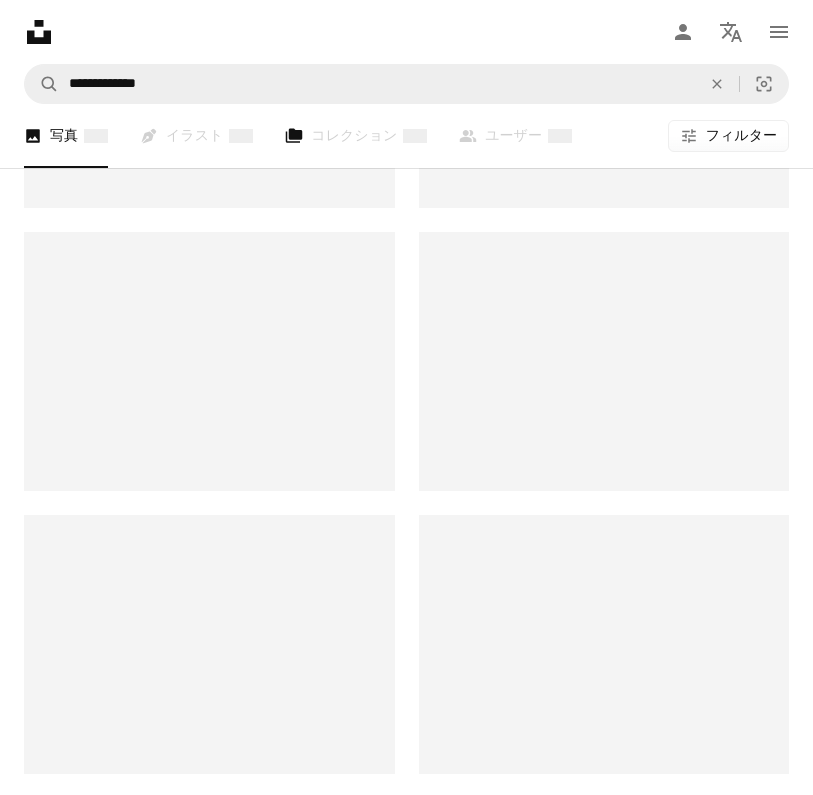 scroll, scrollTop: 0, scrollLeft: 0, axis: both 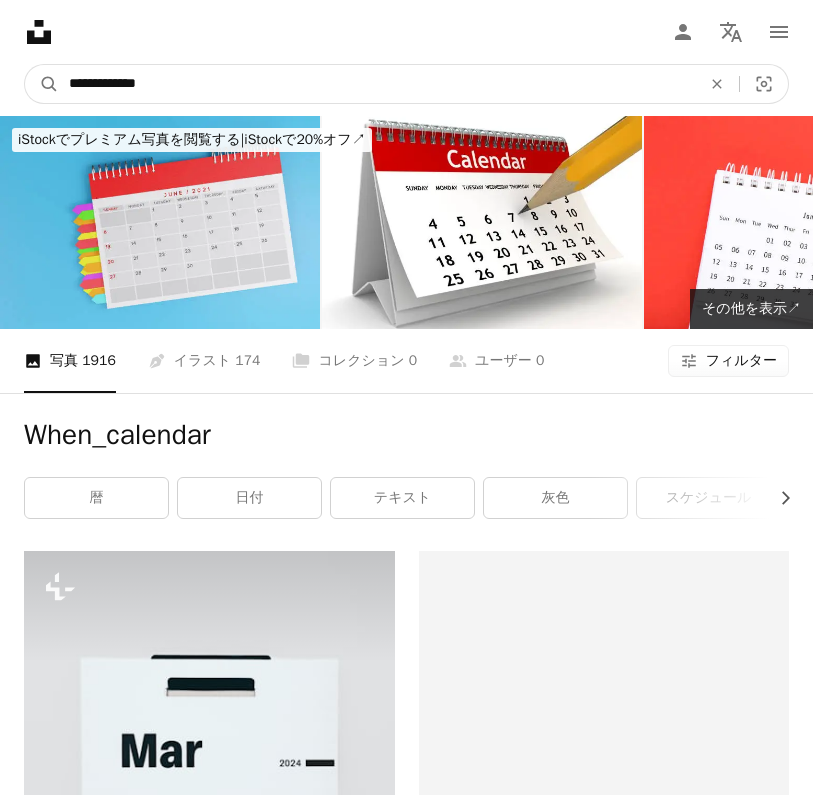 click on "**********" at bounding box center (377, 84) 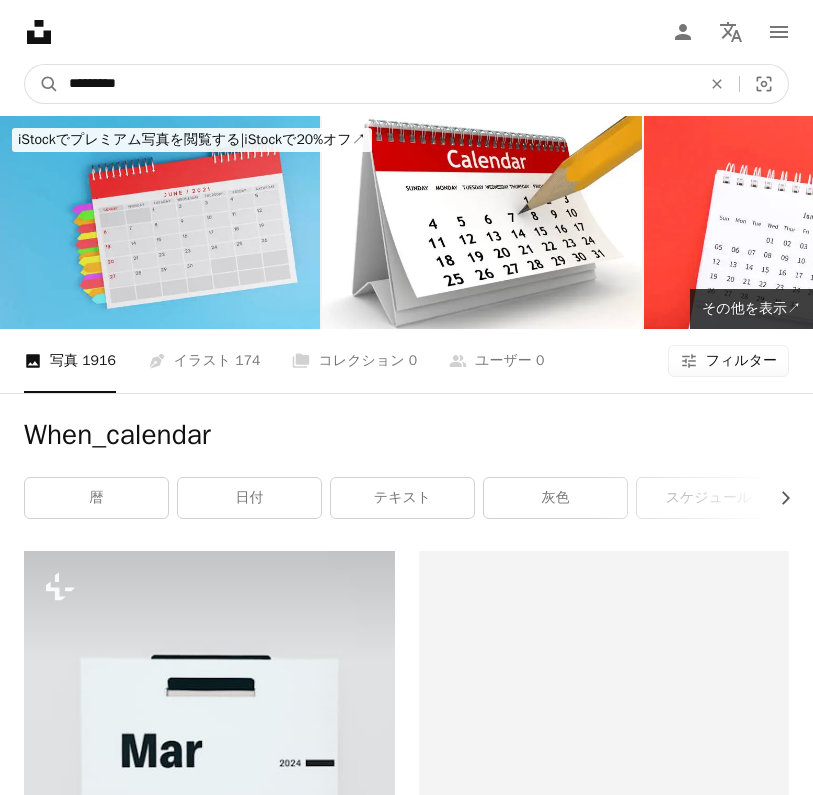 type on "********" 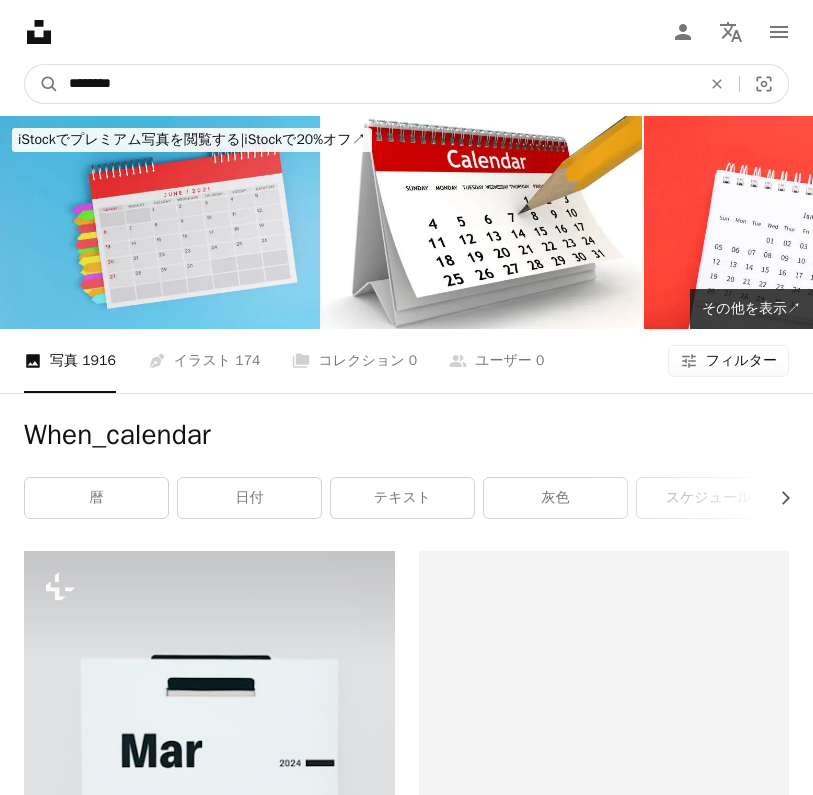 click on "A magnifying glass" at bounding box center (42, 84) 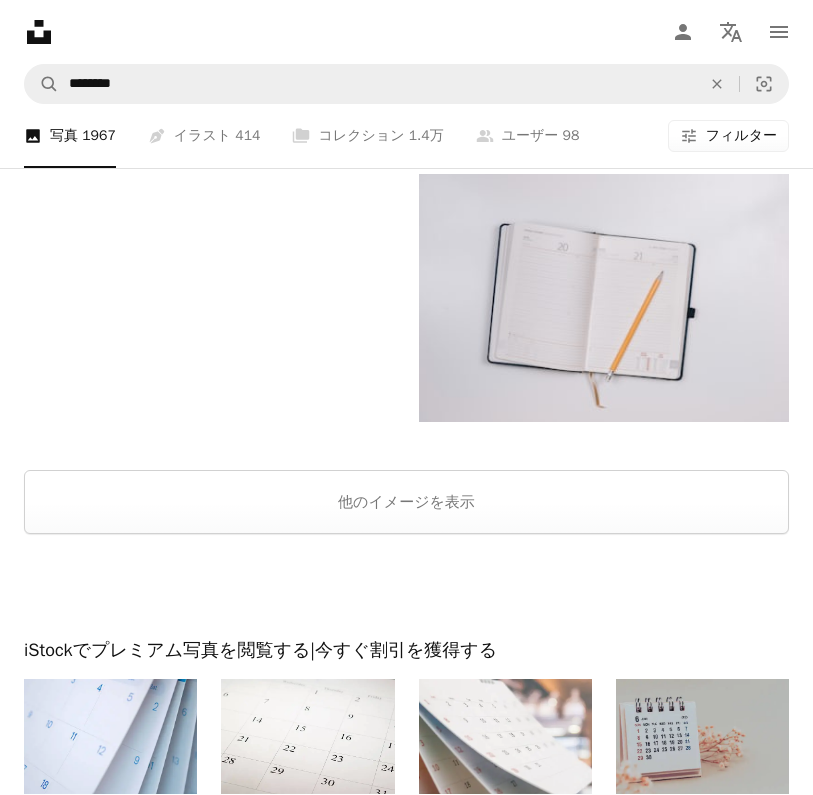 scroll, scrollTop: 4481, scrollLeft: 0, axis: vertical 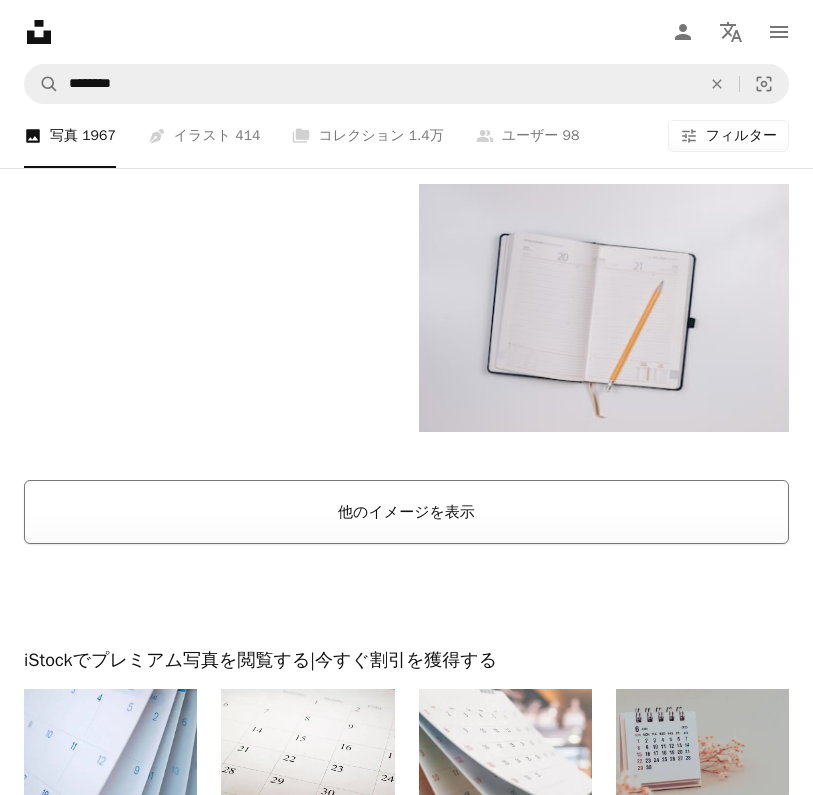 click on "他のイメージを表示" at bounding box center [406, 512] 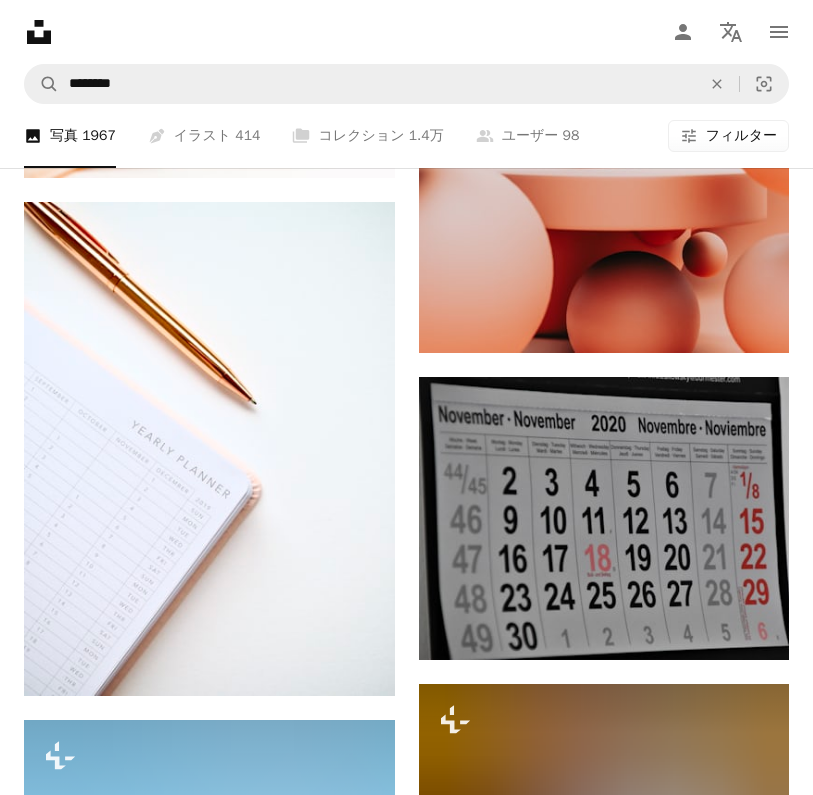 scroll, scrollTop: 5099, scrollLeft: 0, axis: vertical 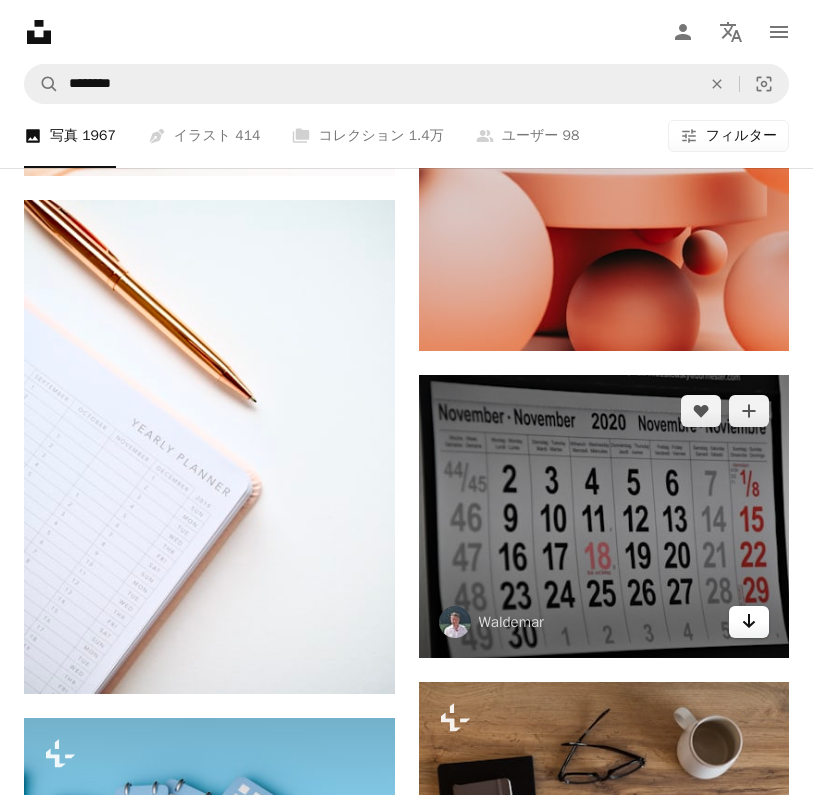 click 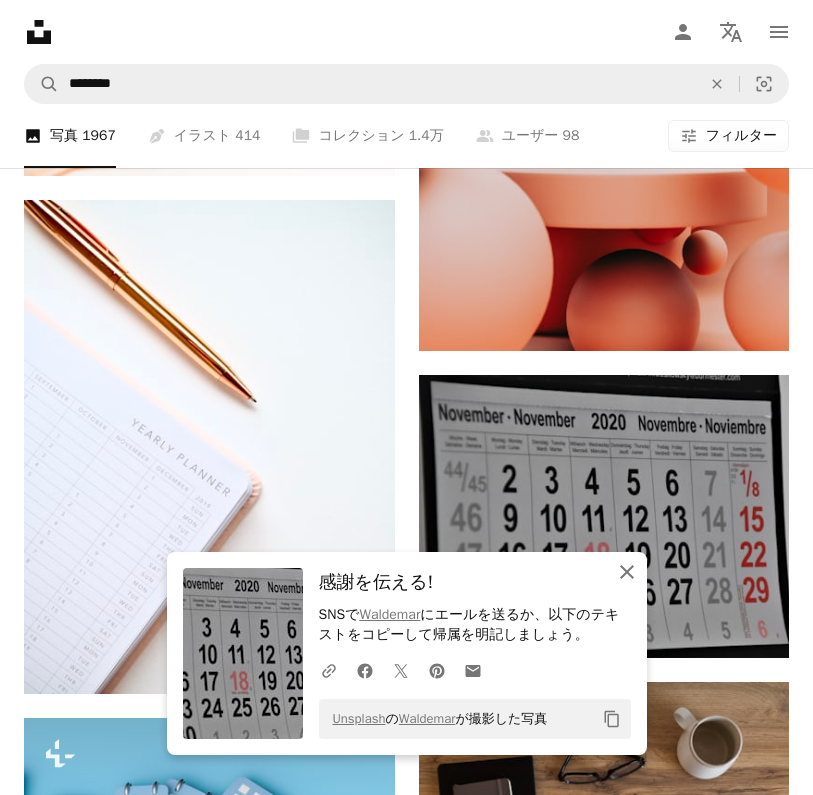 click 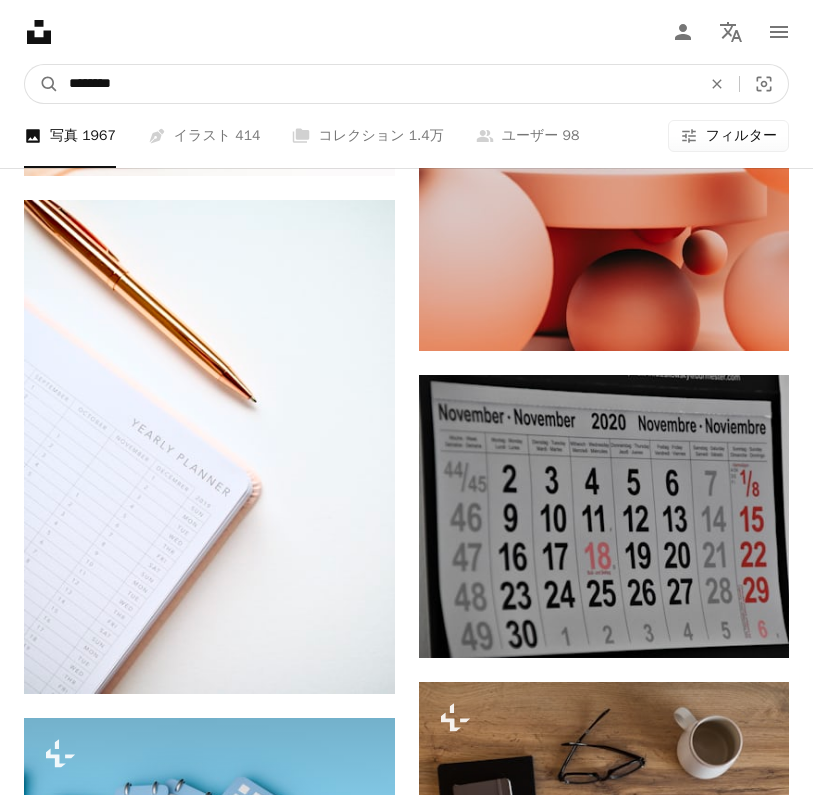 click on "********" at bounding box center [377, 84] 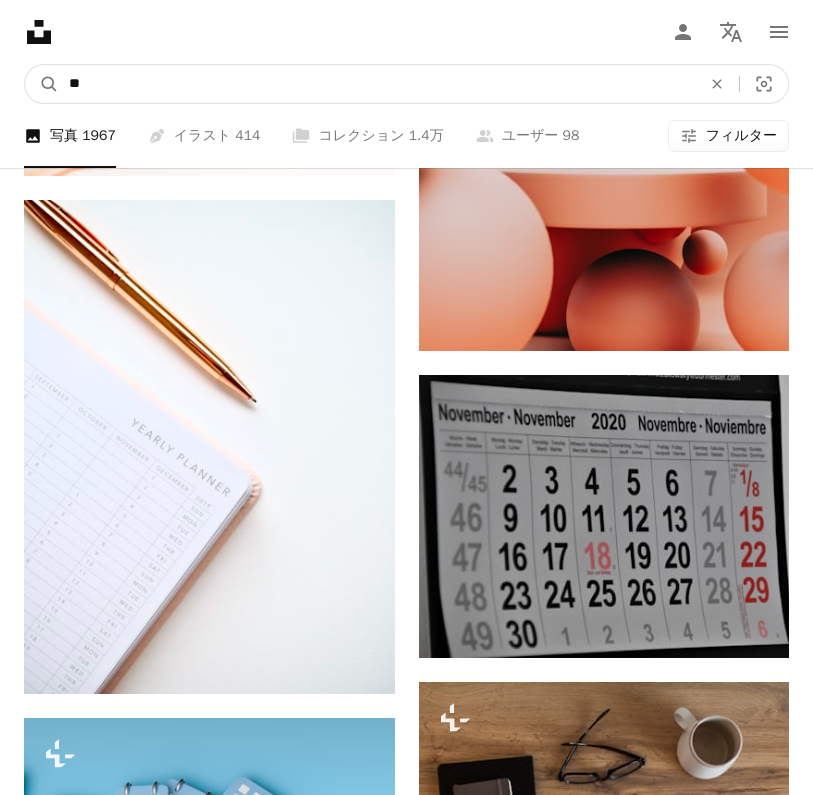 type on "*" 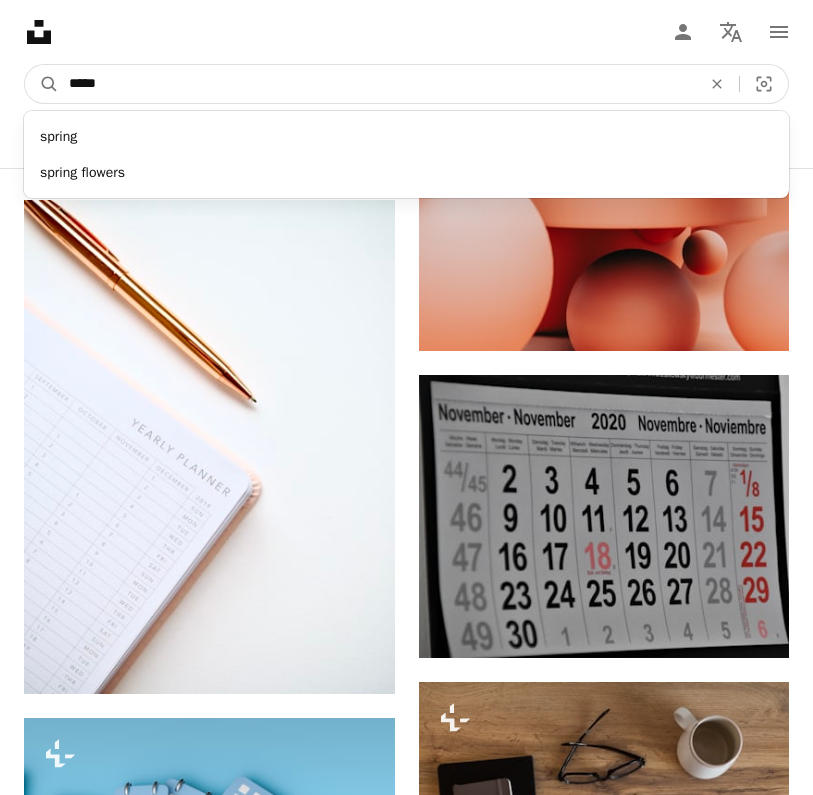 type on "******" 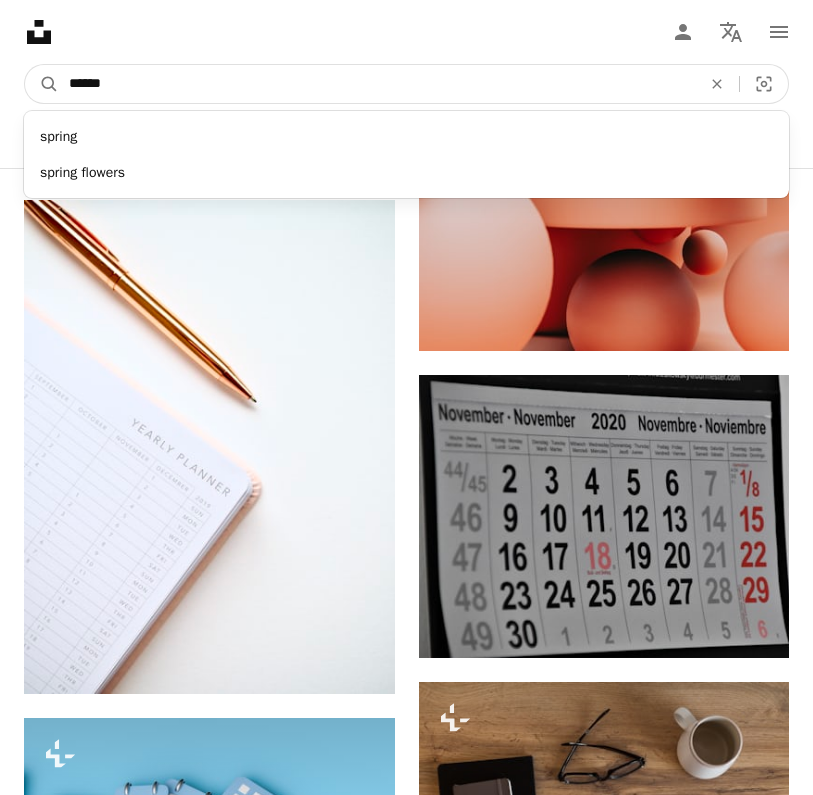 click on "A magnifying glass" at bounding box center [42, 84] 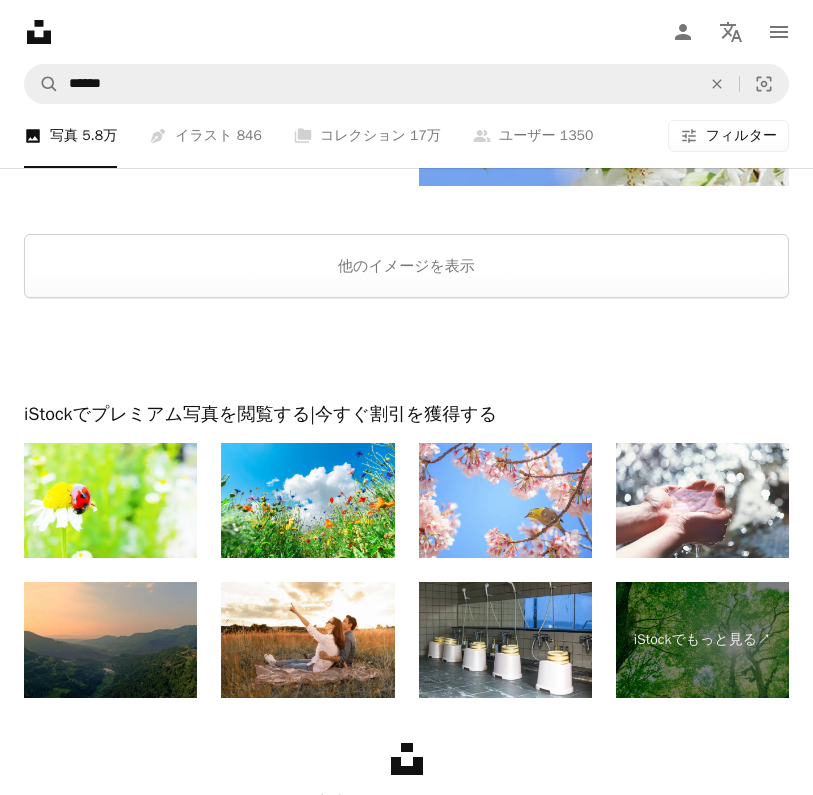 scroll, scrollTop: 5907, scrollLeft: 0, axis: vertical 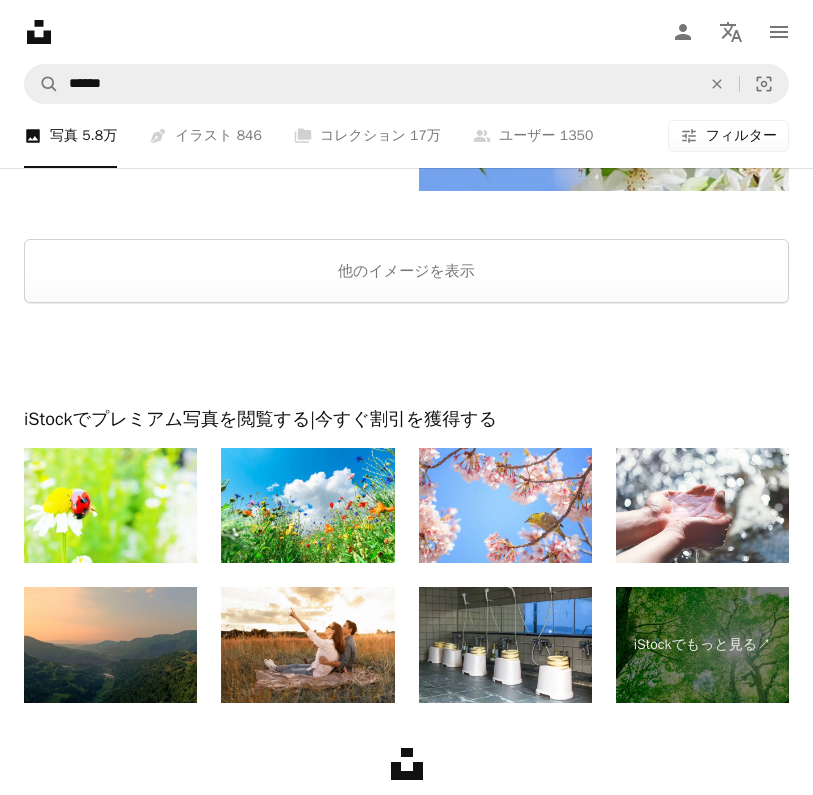 click at bounding box center [406, 215] 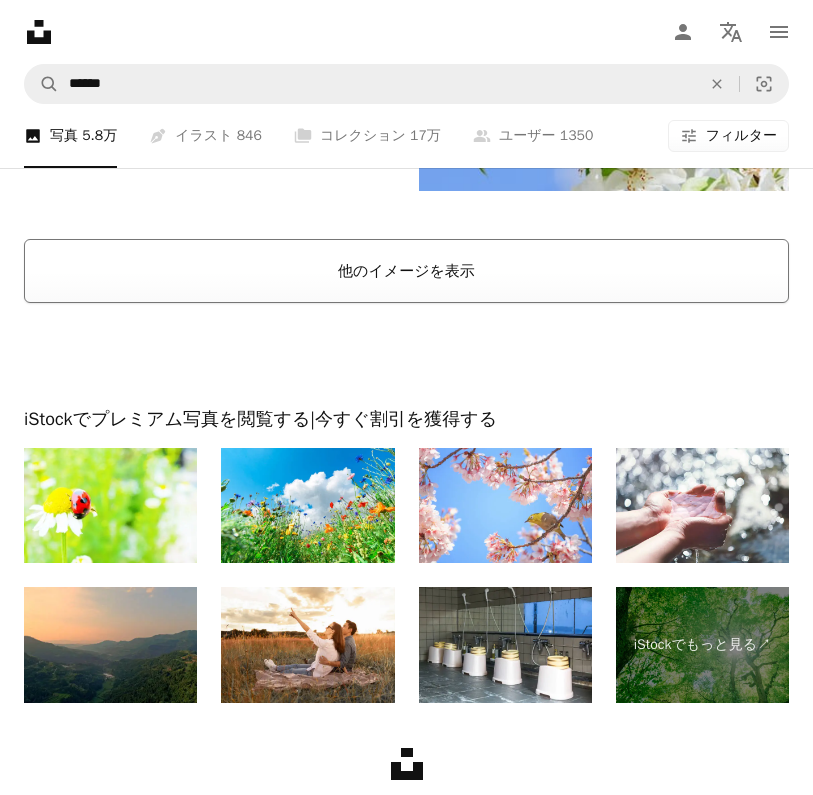 click on "他のイメージを表示" at bounding box center [406, 271] 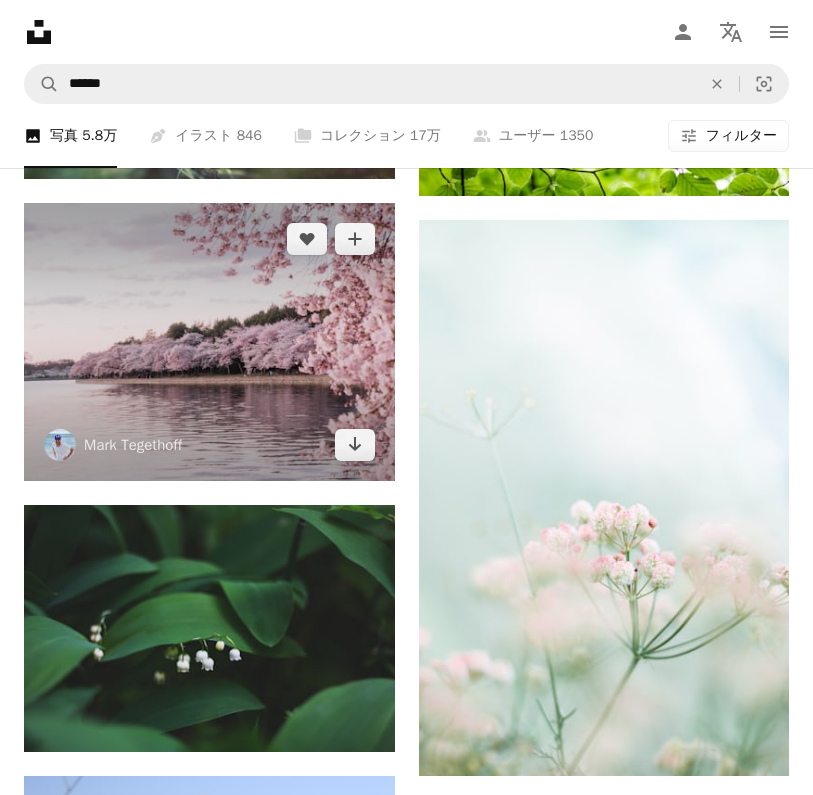 scroll, scrollTop: 6769, scrollLeft: 0, axis: vertical 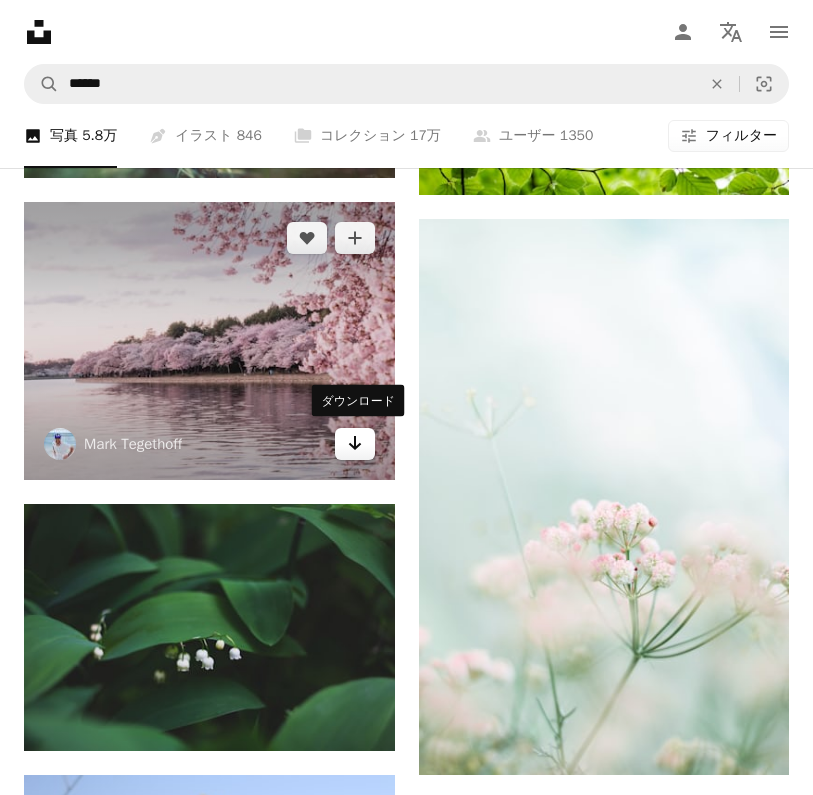 click on "Arrow pointing down" 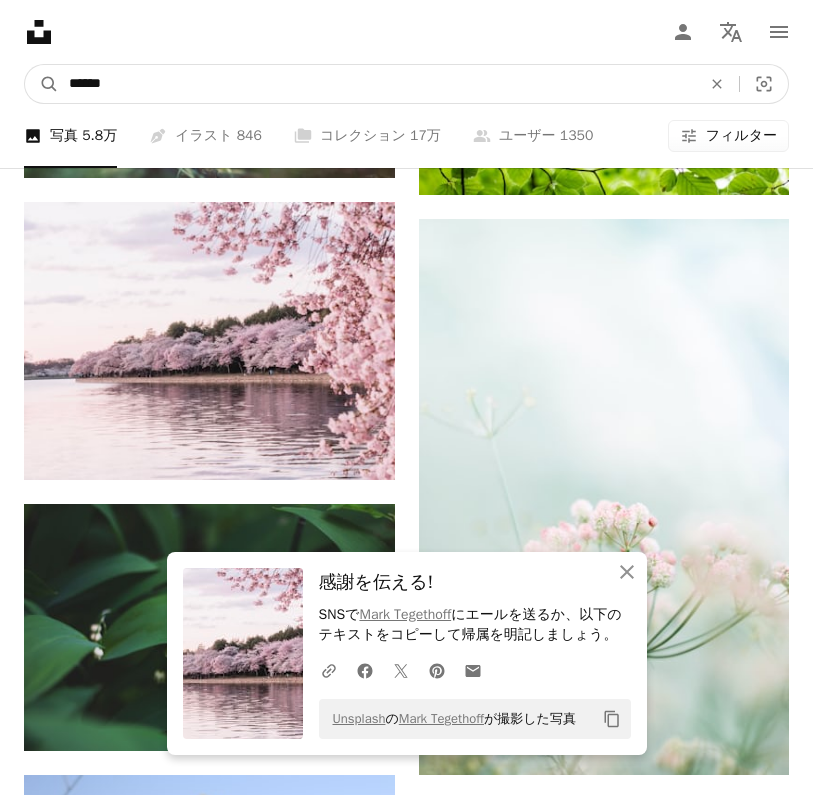 click on "******" at bounding box center (377, 84) 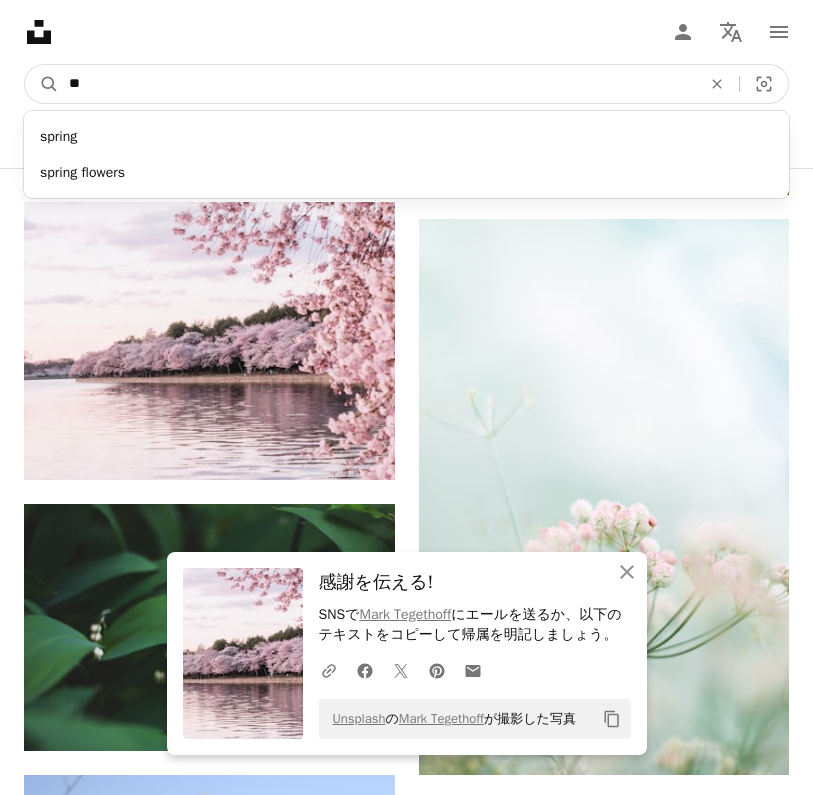 type on "*" 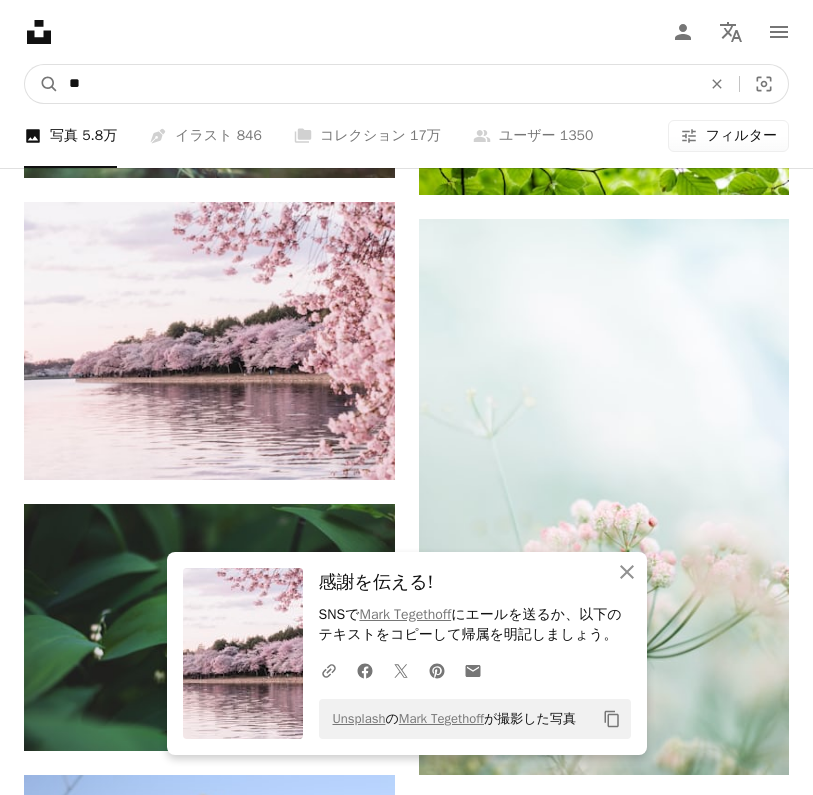 type on "*" 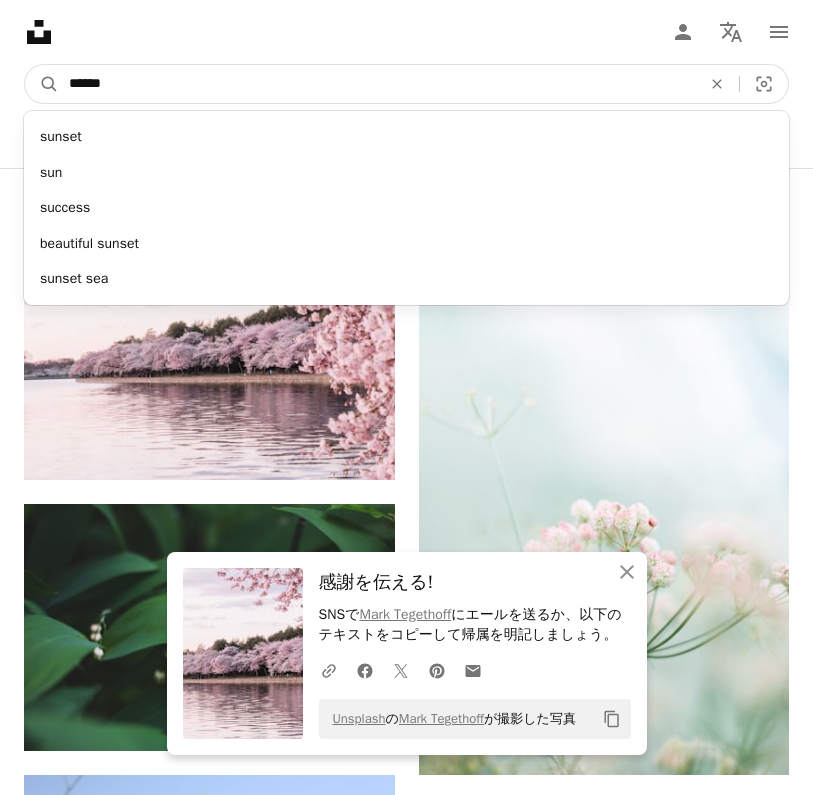 type on "******" 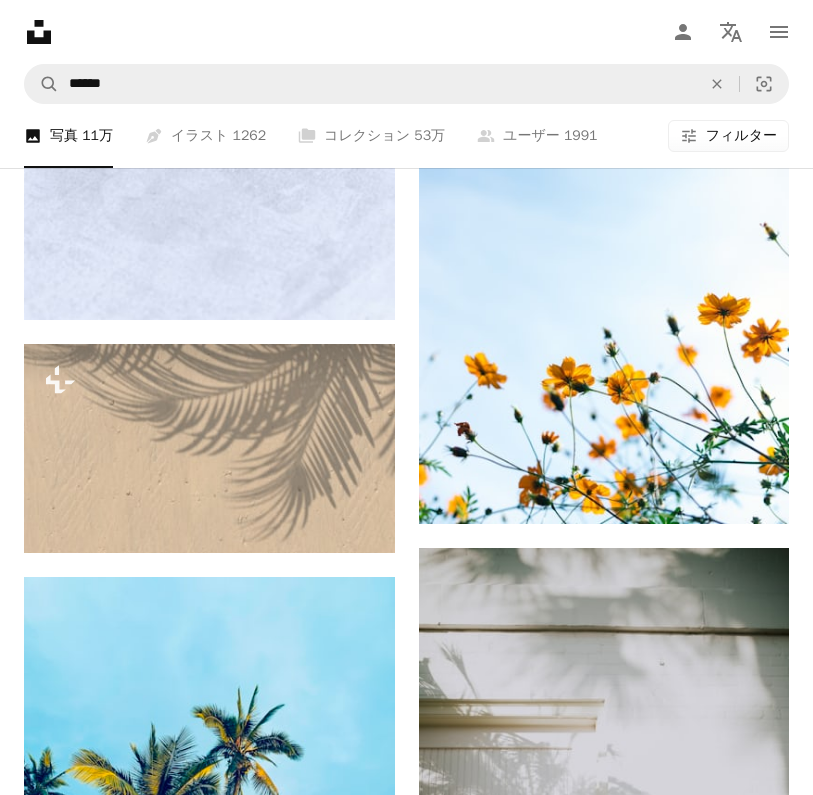 scroll, scrollTop: 17357, scrollLeft: 0, axis: vertical 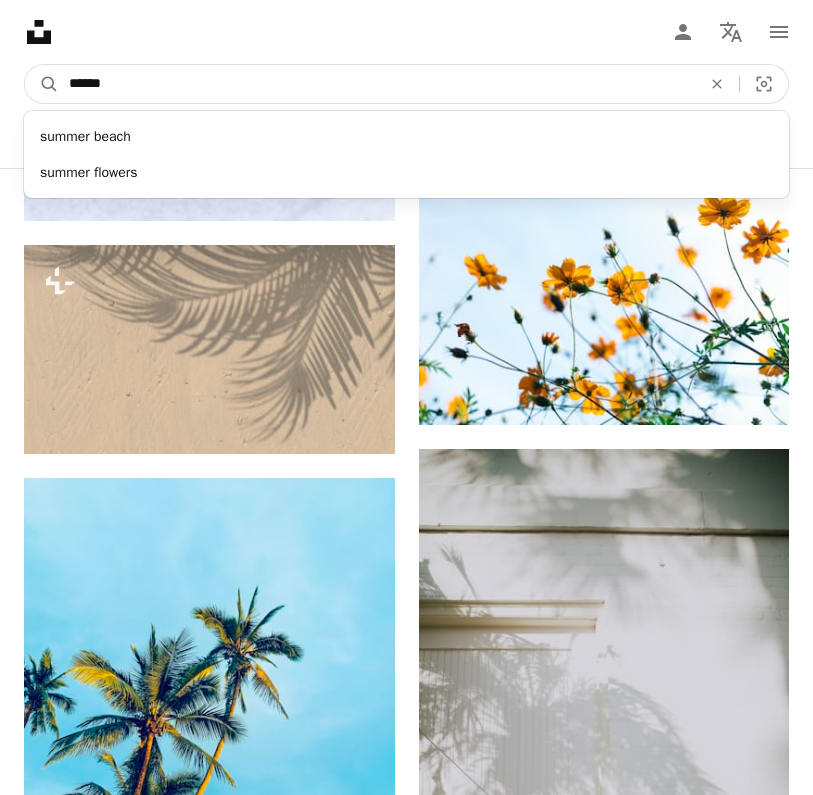 drag, startPoint x: 191, startPoint y: 79, endPoint x: -12, endPoint y: 77, distance: 203.00986 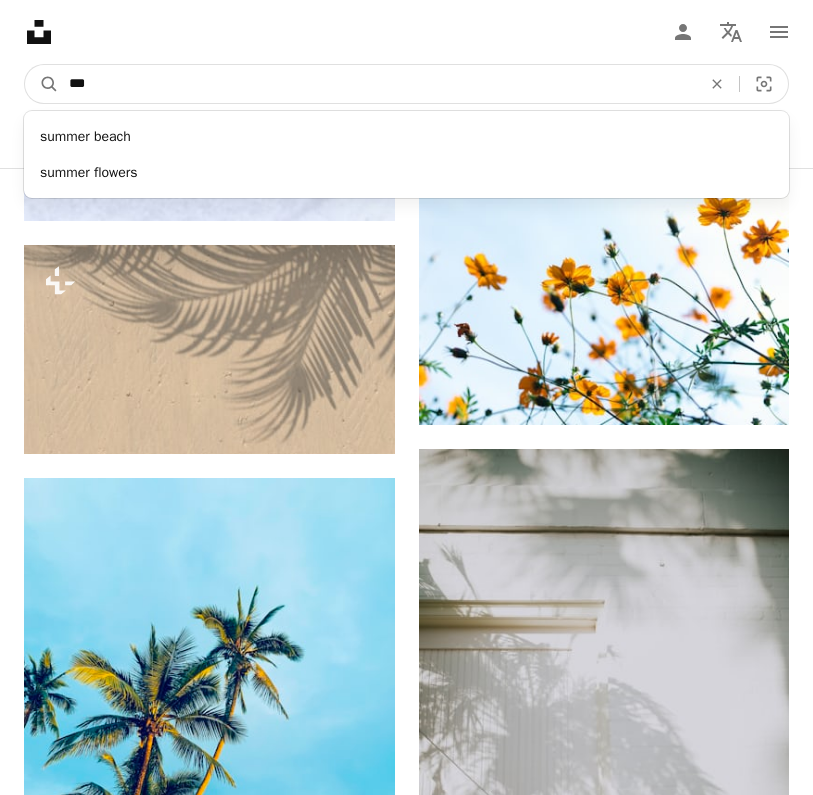 type on "***" 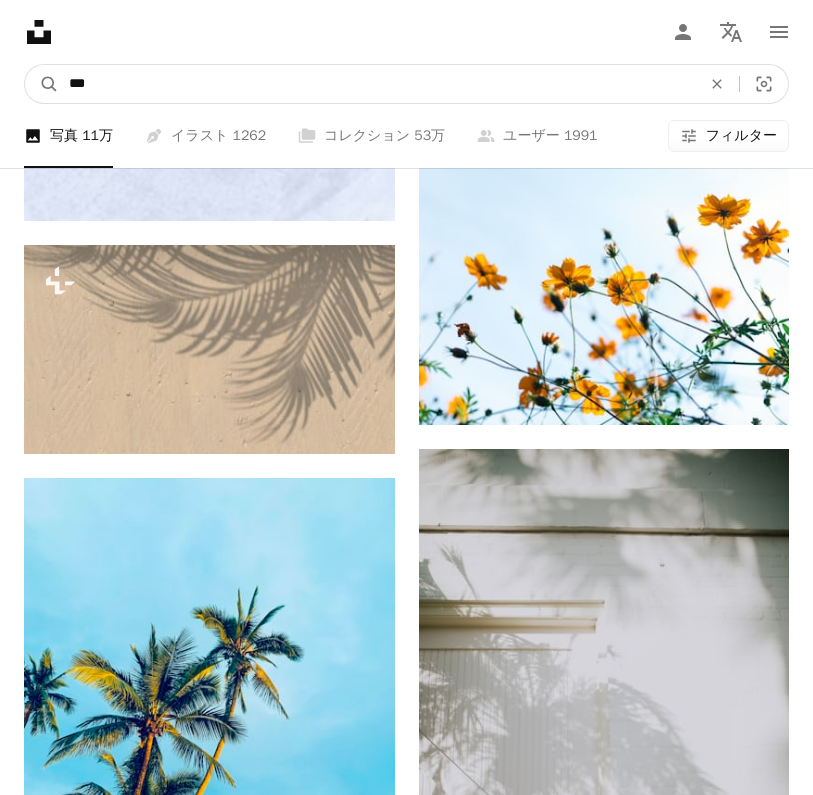 click on "A magnifying glass" at bounding box center (42, 84) 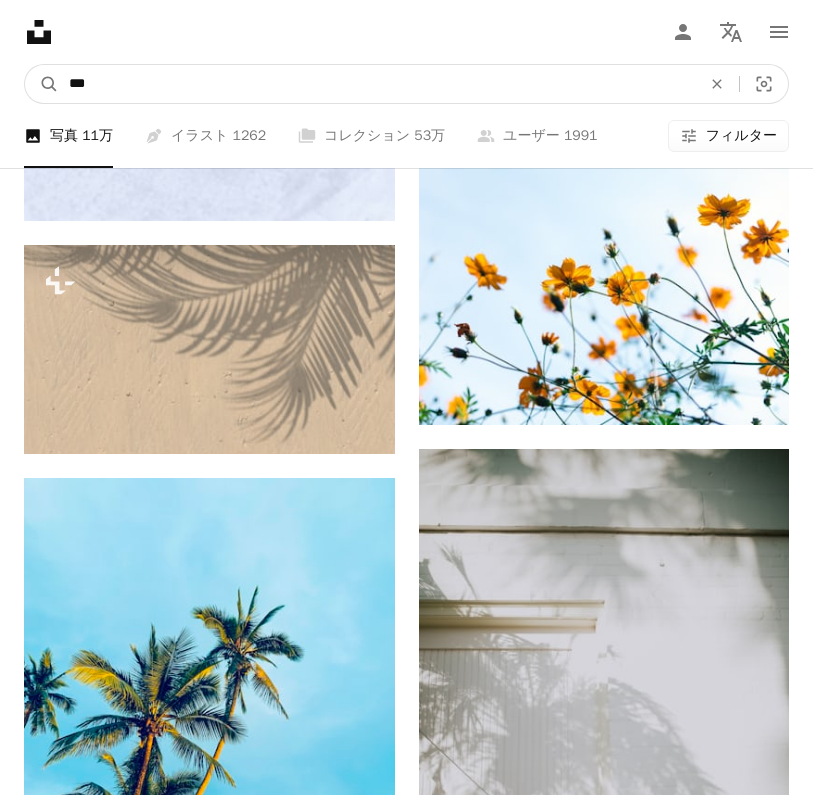 scroll, scrollTop: 0, scrollLeft: 0, axis: both 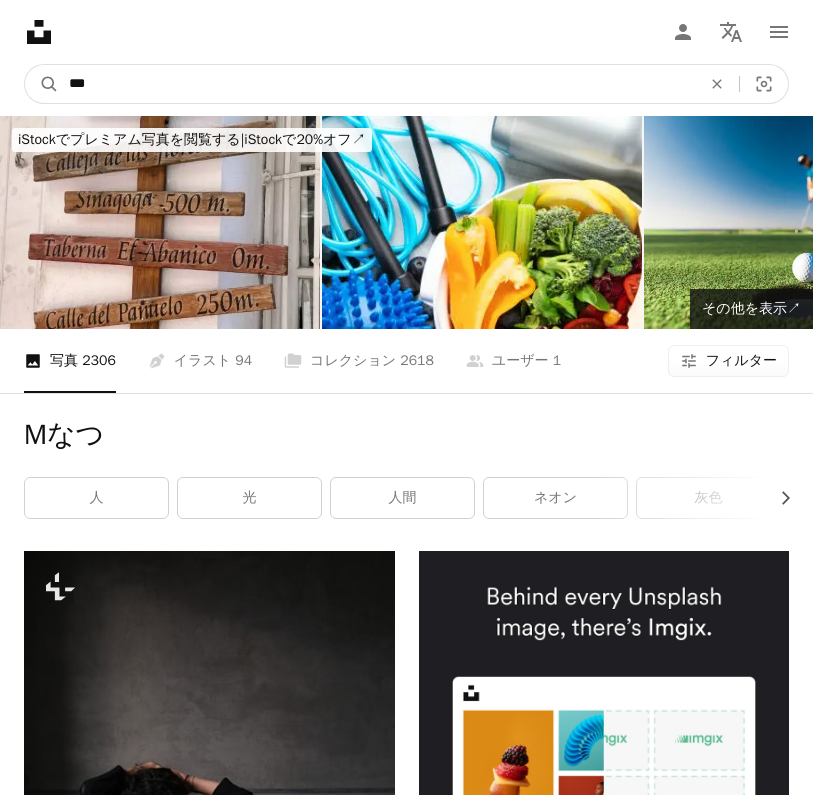 click on "***" at bounding box center (377, 84) 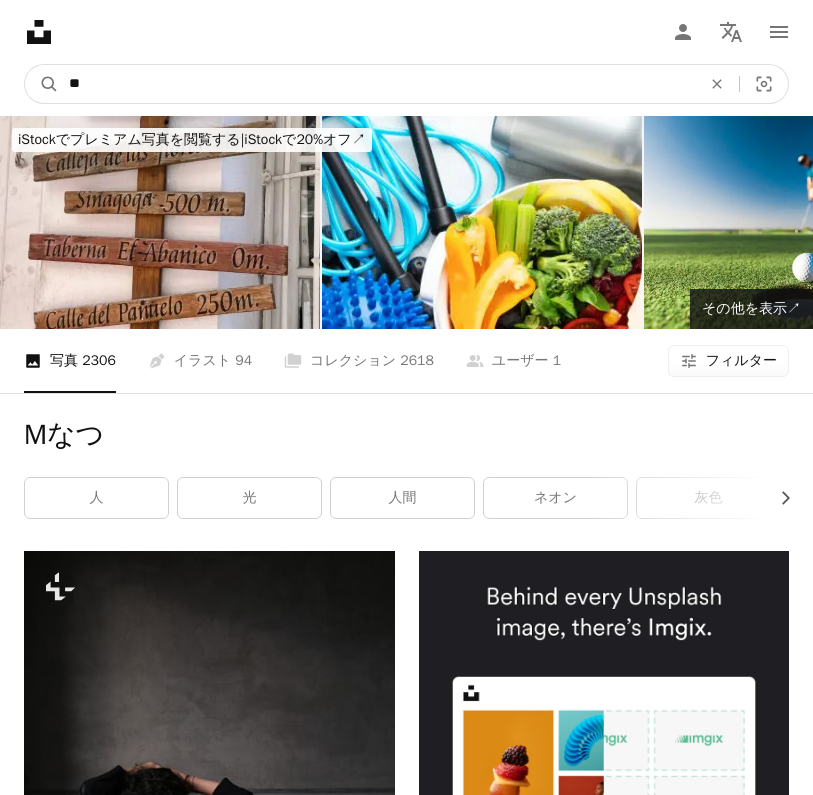 type on "*" 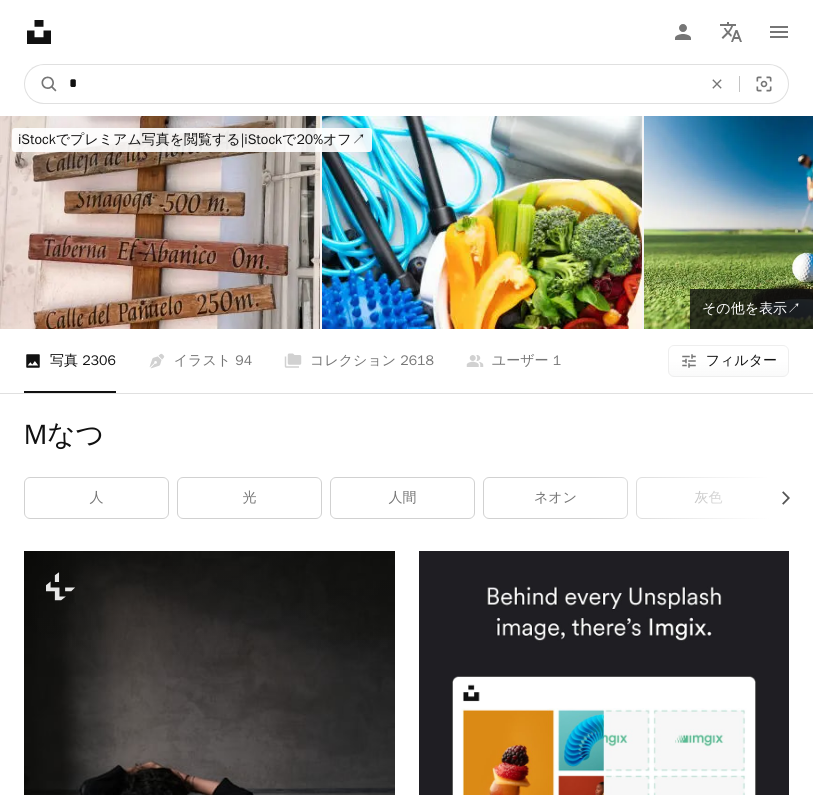click on "A magnifying glass" at bounding box center [42, 84] 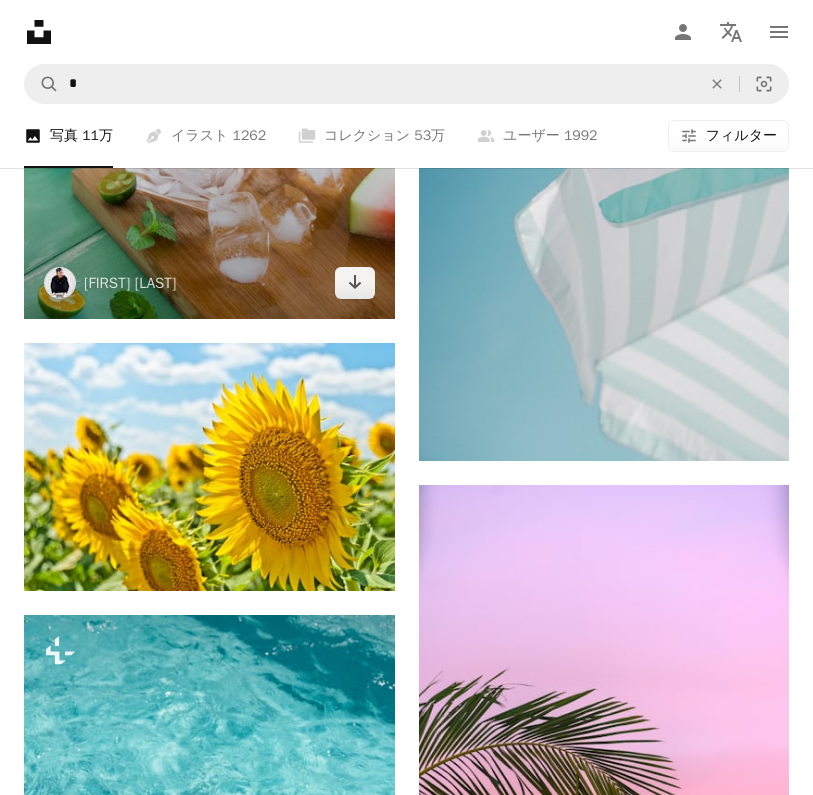 scroll, scrollTop: 2335, scrollLeft: 0, axis: vertical 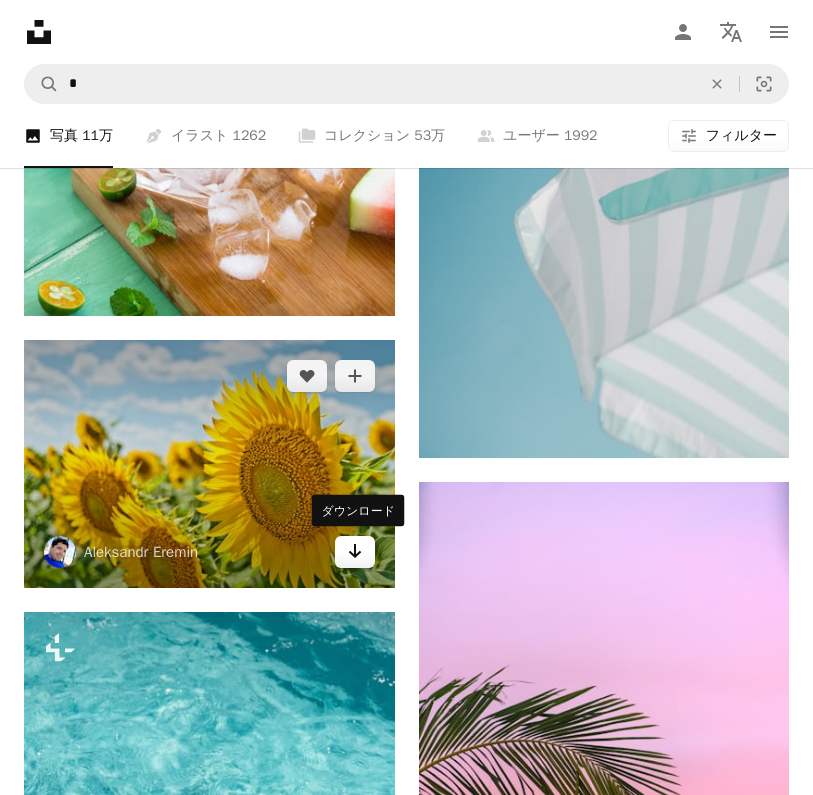 click on "Arrow pointing down" 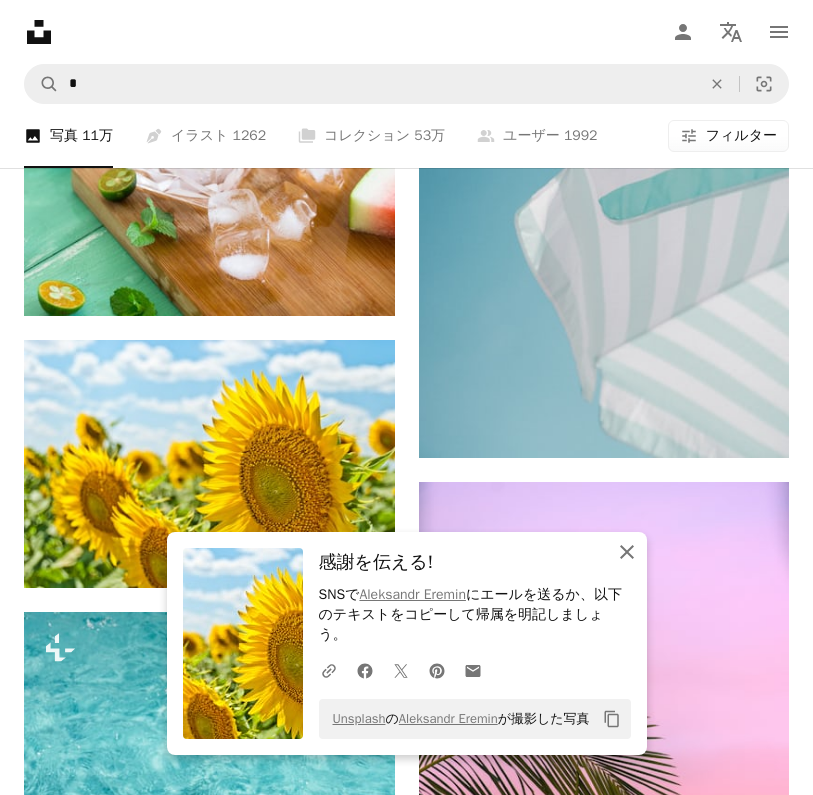 click 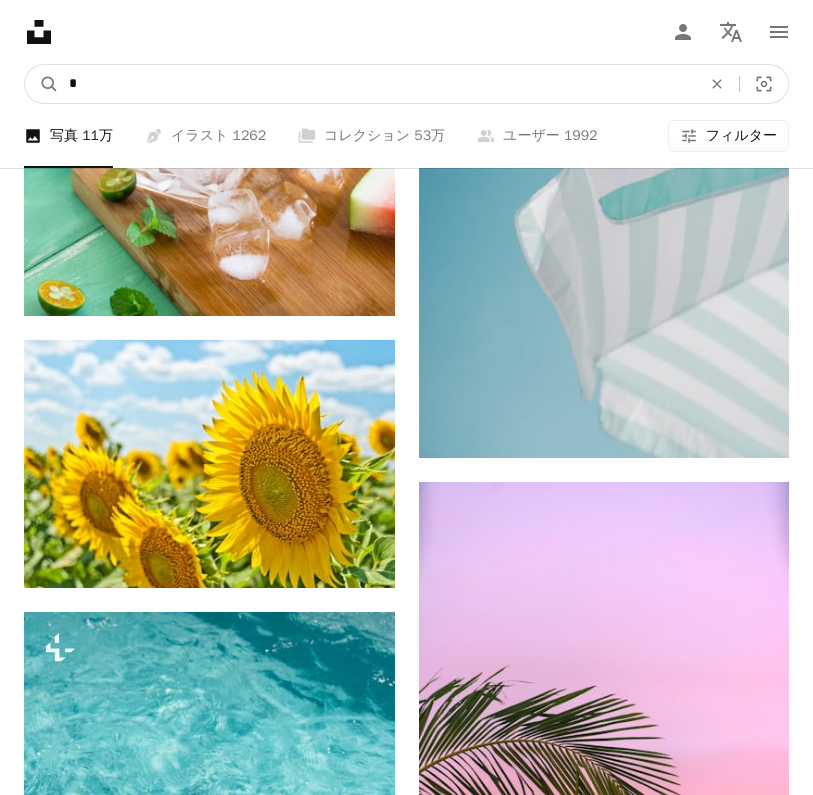 click on "*" at bounding box center (377, 84) 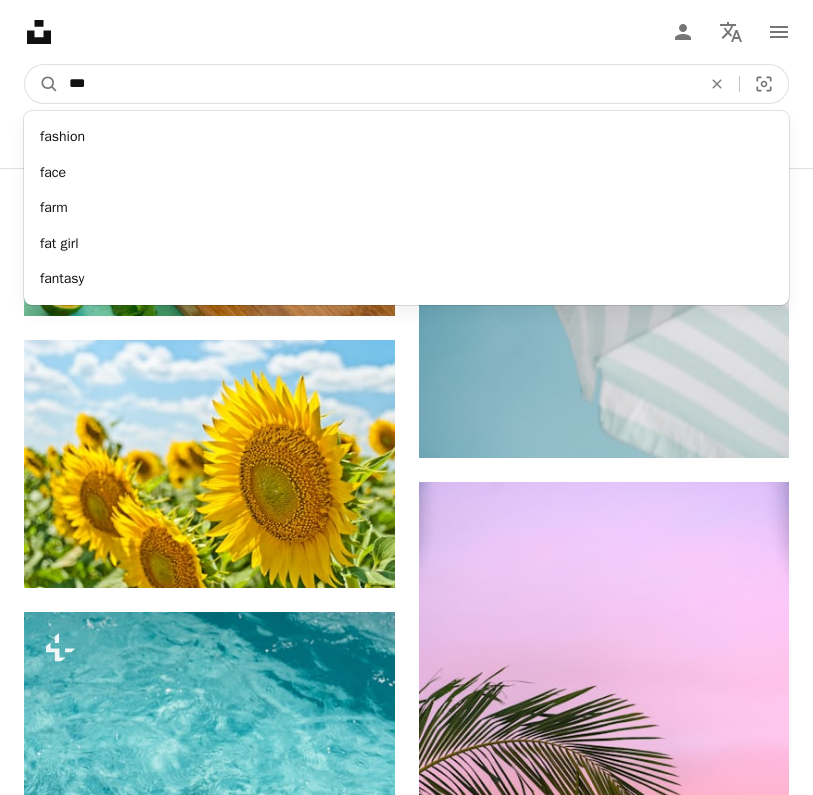 type on "****" 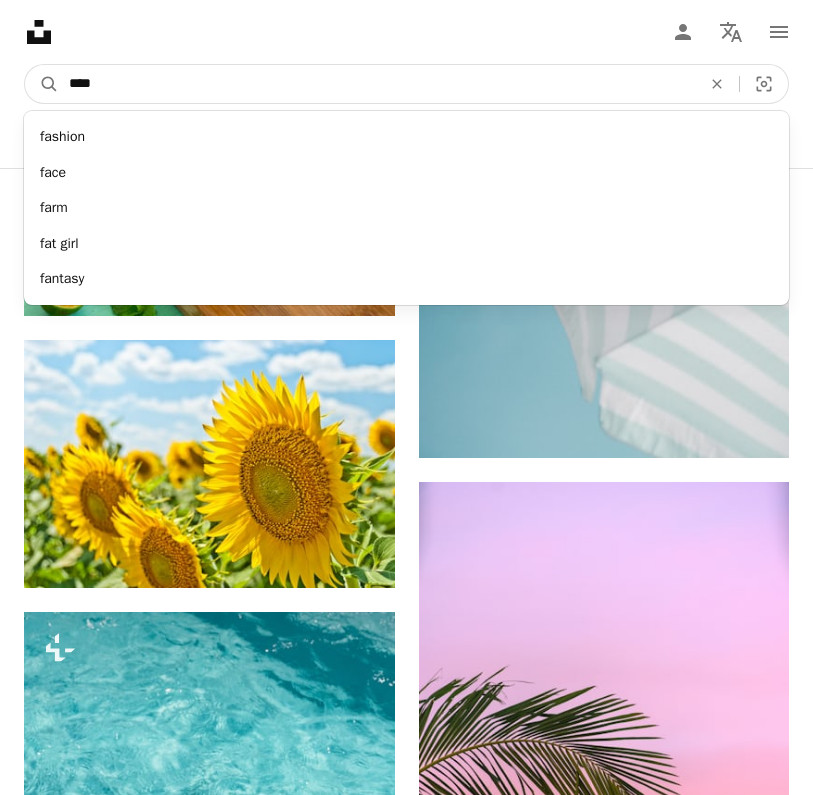 click on "A magnifying glass" at bounding box center [42, 84] 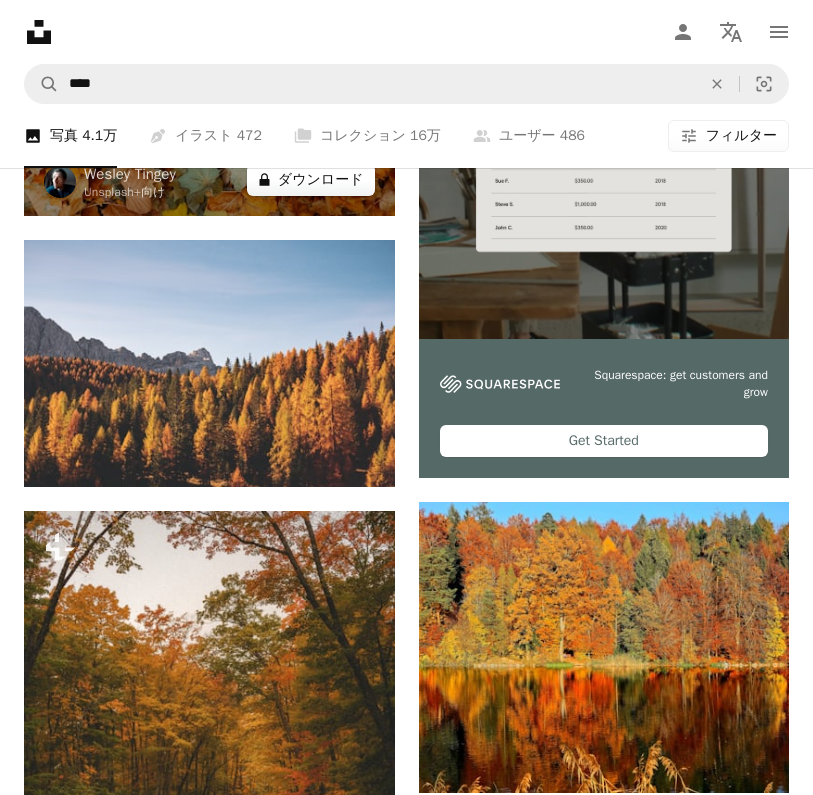 scroll, scrollTop: 669, scrollLeft: 0, axis: vertical 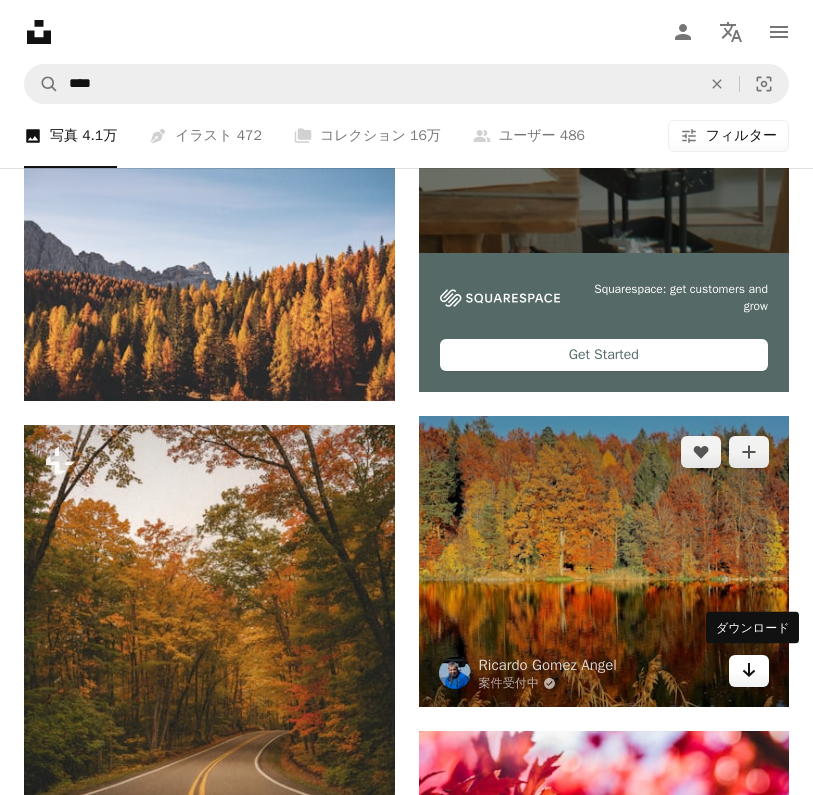 click on "Arrow pointing down" 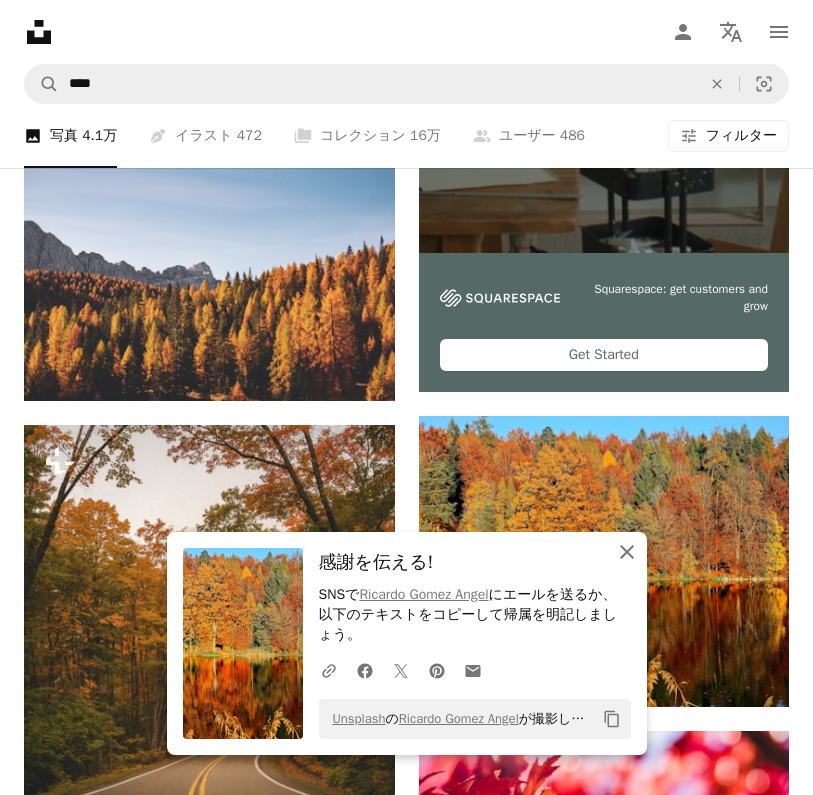 click 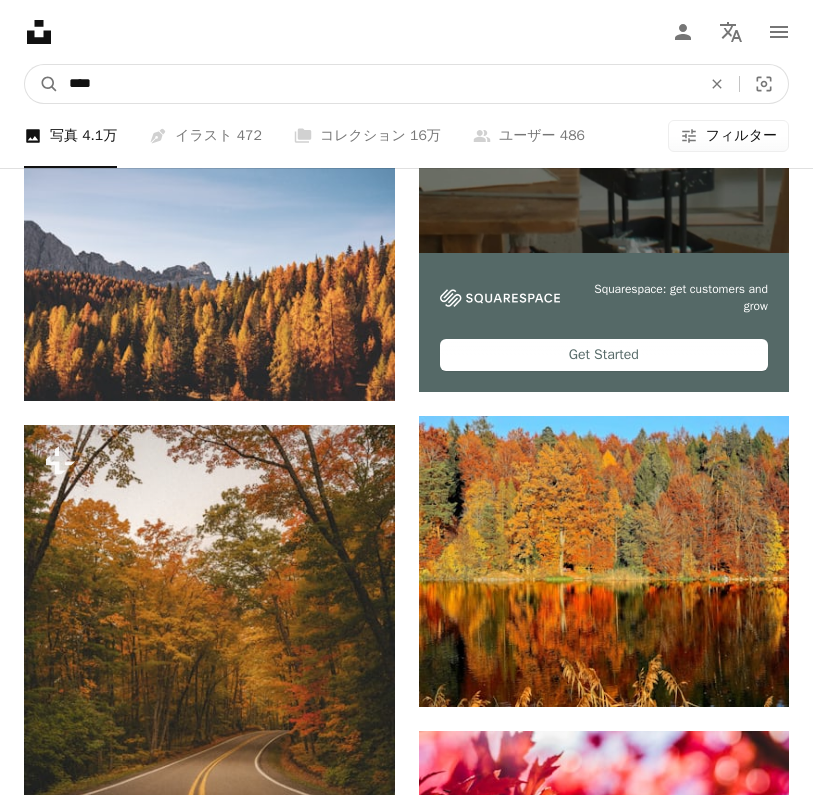 click on "****" at bounding box center (377, 84) 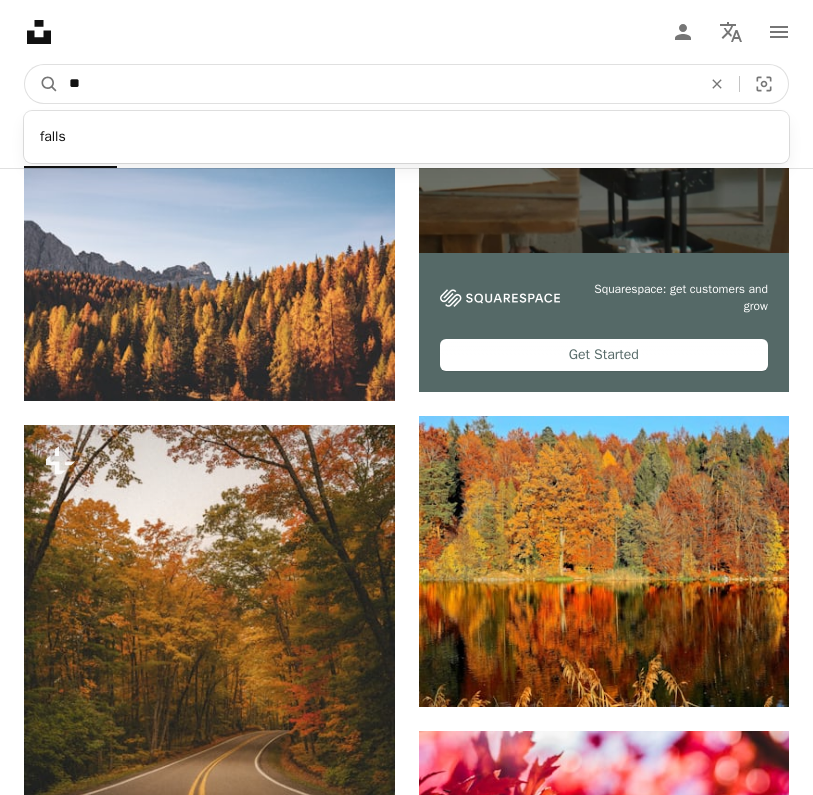 type on "*" 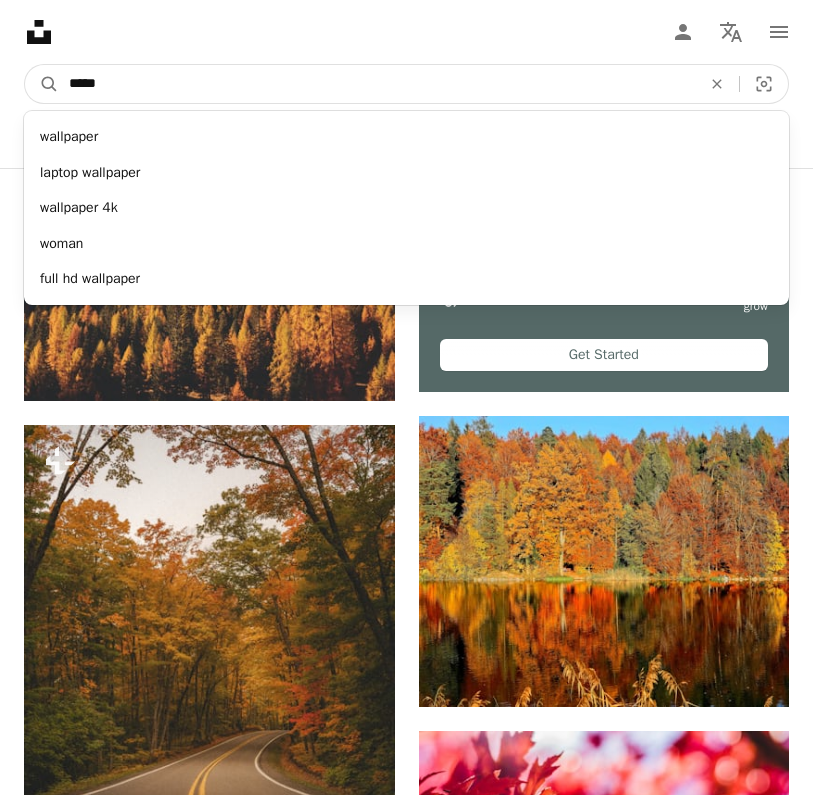 type on "******" 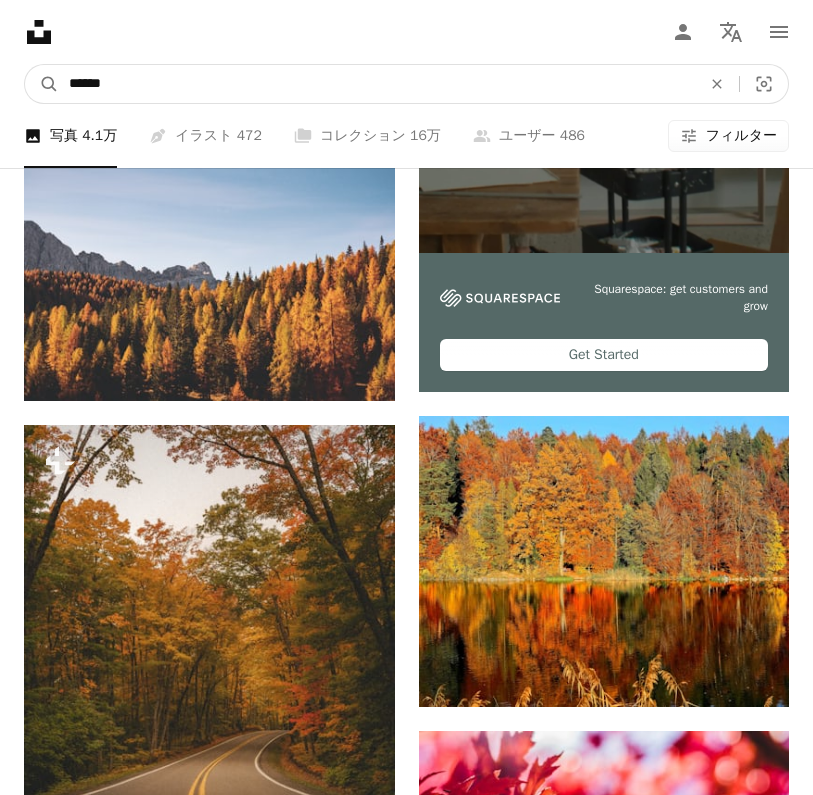 click on "A magnifying glass" at bounding box center [42, 84] 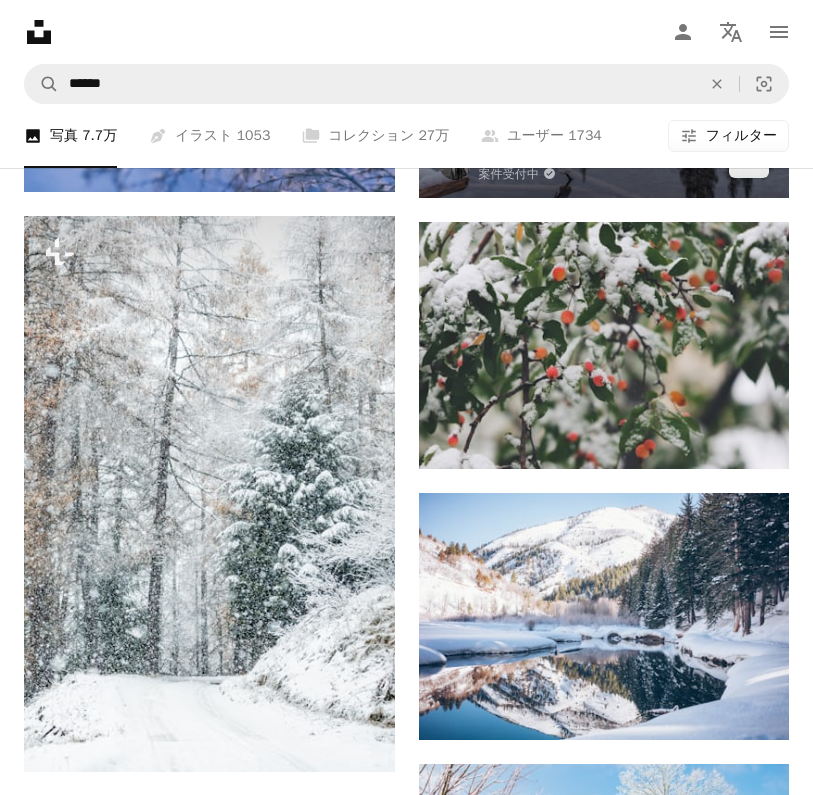 scroll, scrollTop: 1779, scrollLeft: 0, axis: vertical 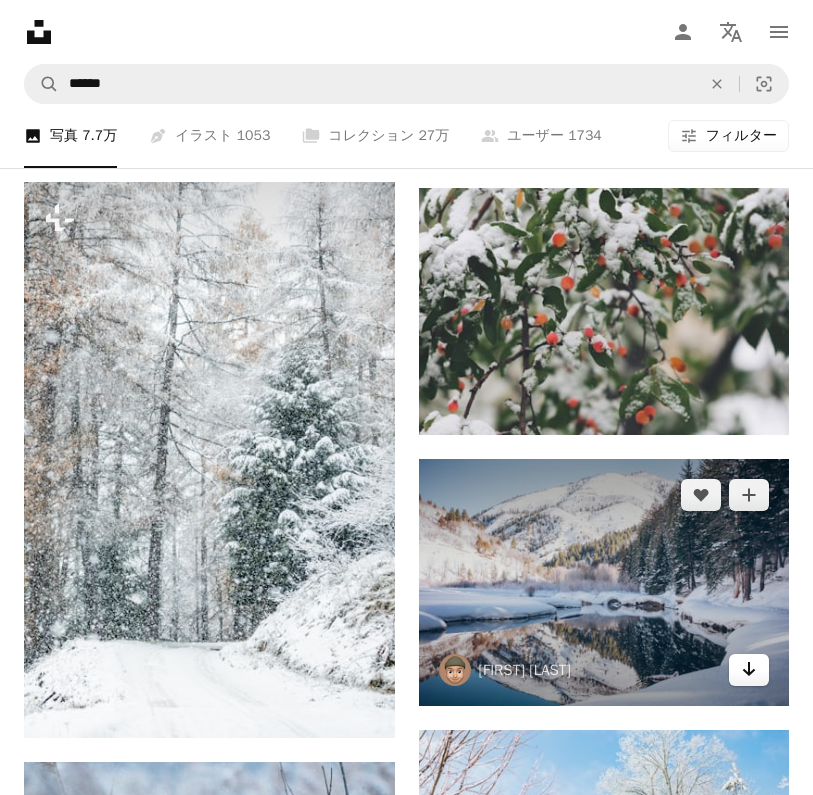 click 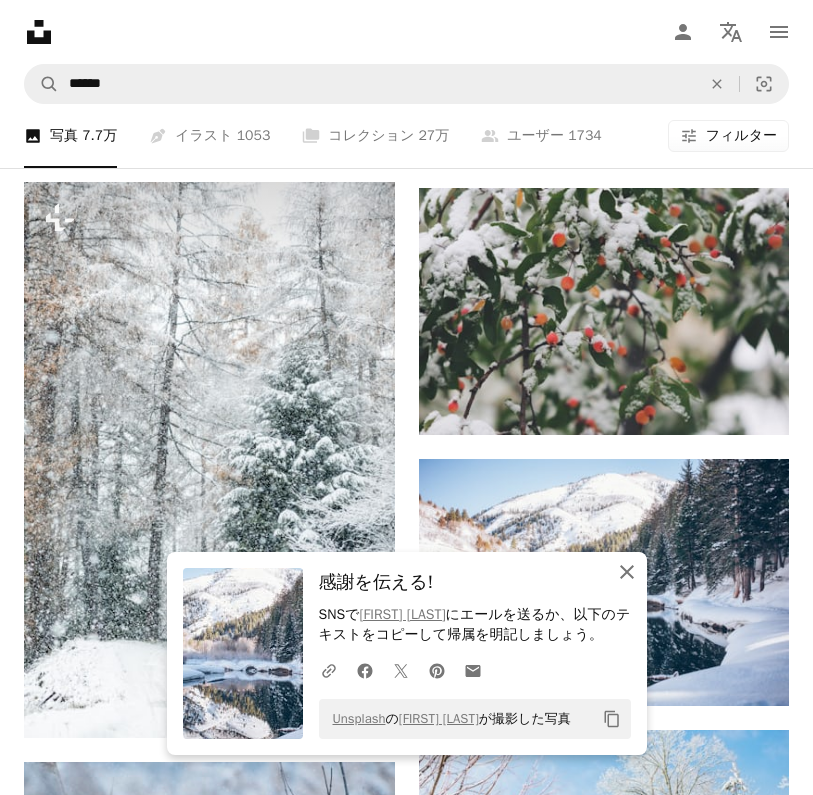 click on "An X shape" 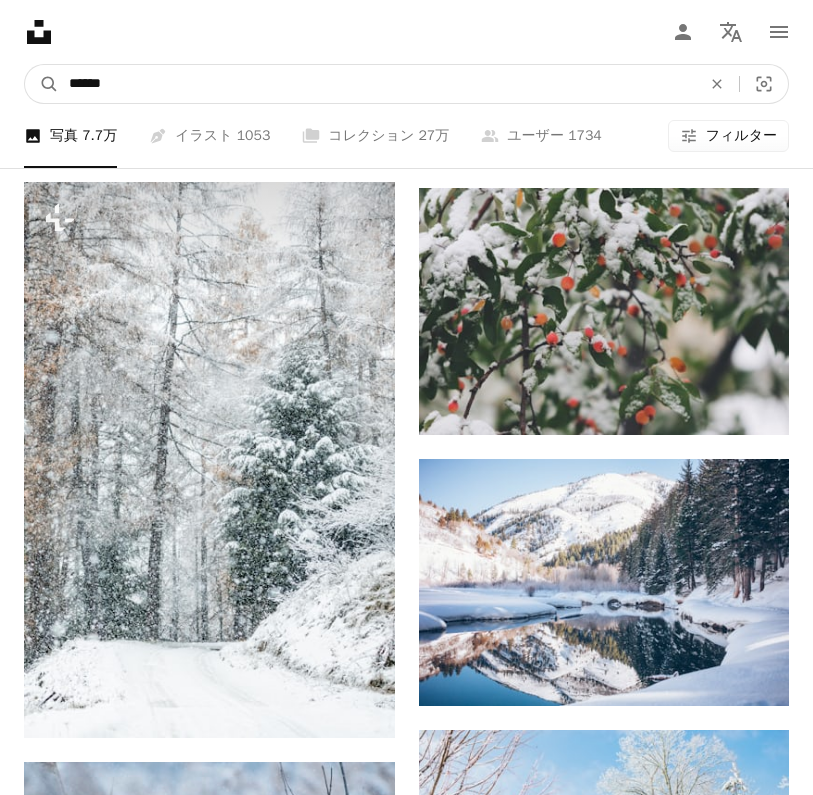 click on "******" at bounding box center (377, 84) 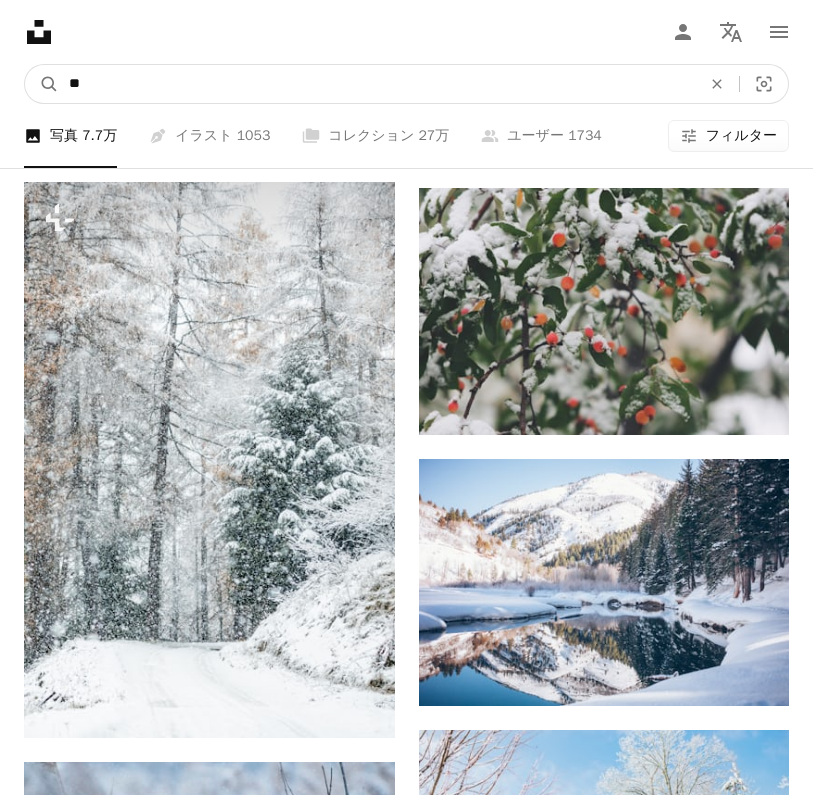 type on "*" 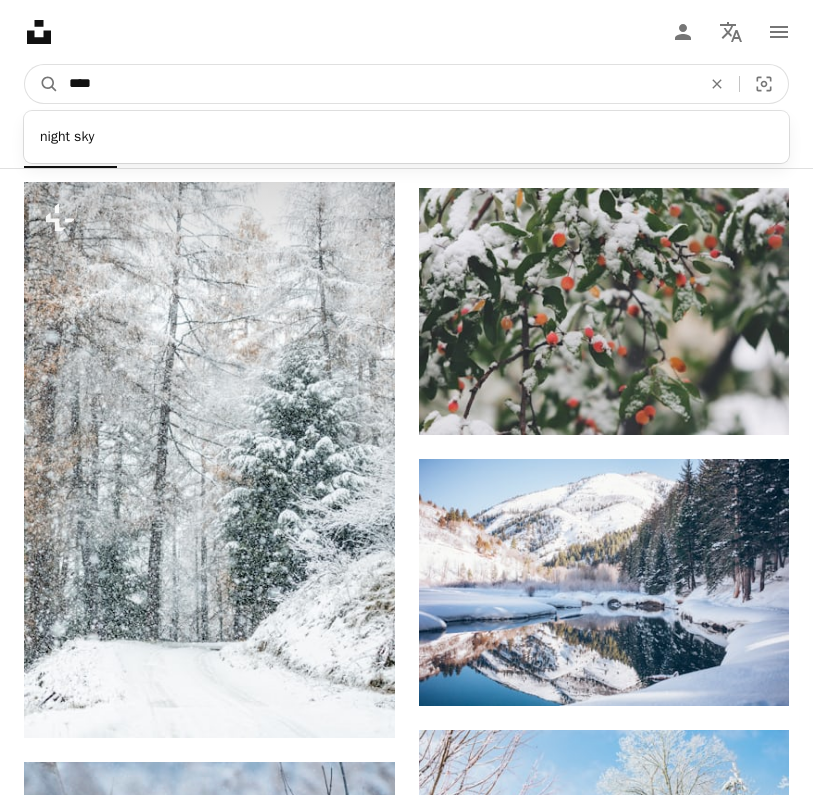 type on "*****" 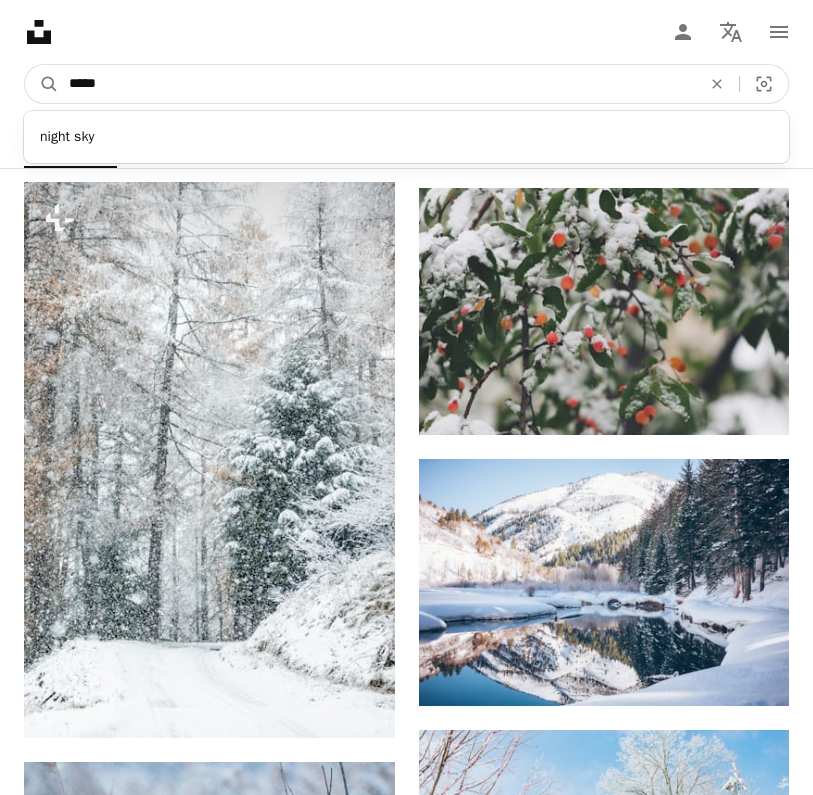 click on "A magnifying glass" at bounding box center (42, 84) 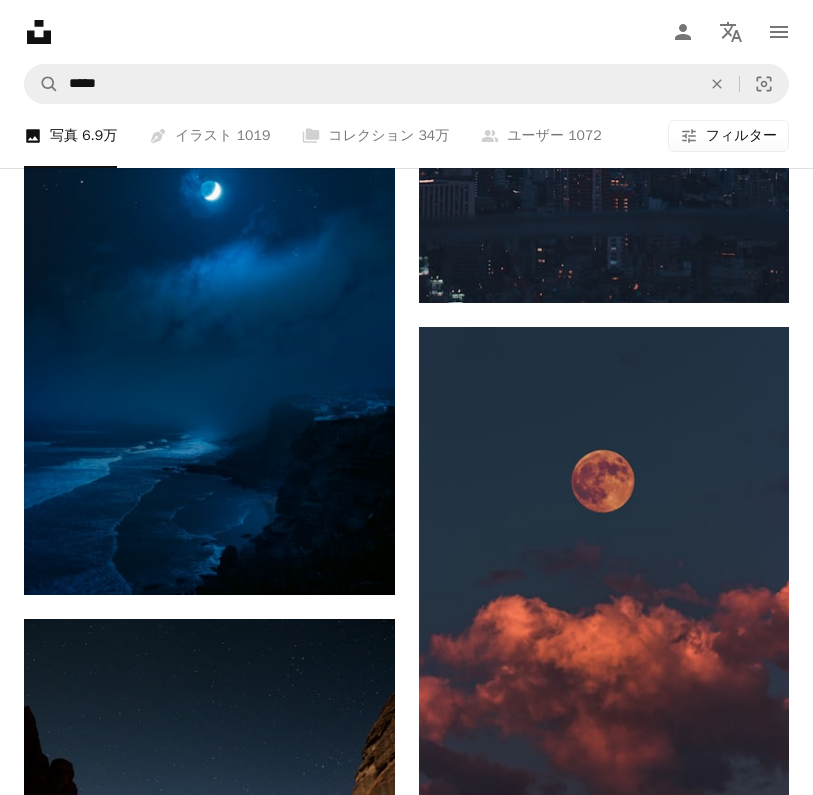 scroll, scrollTop: 1097, scrollLeft: 0, axis: vertical 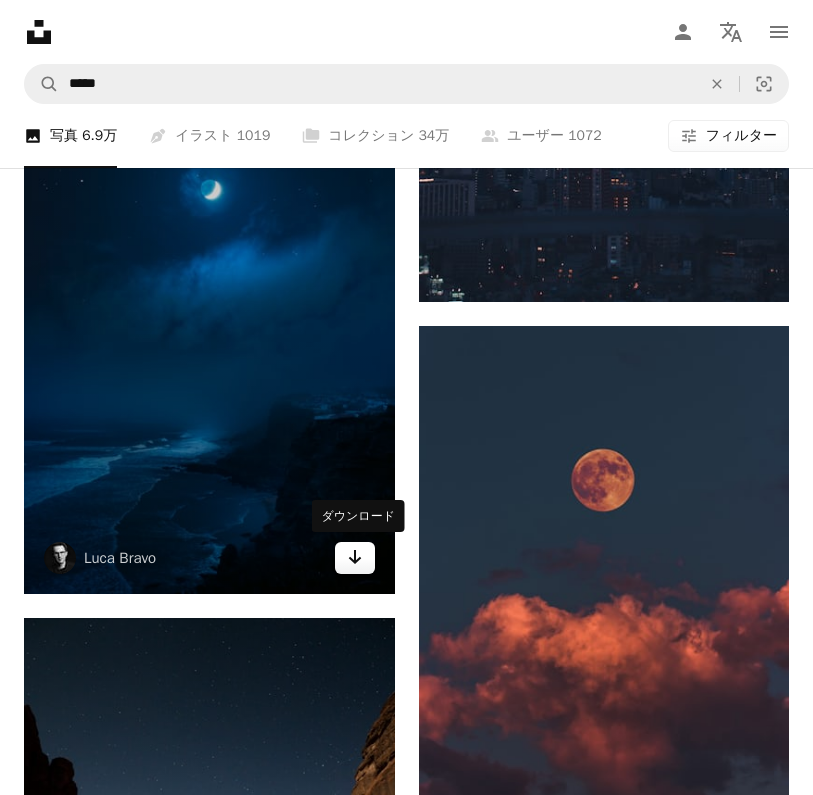 click on "Arrow pointing down" 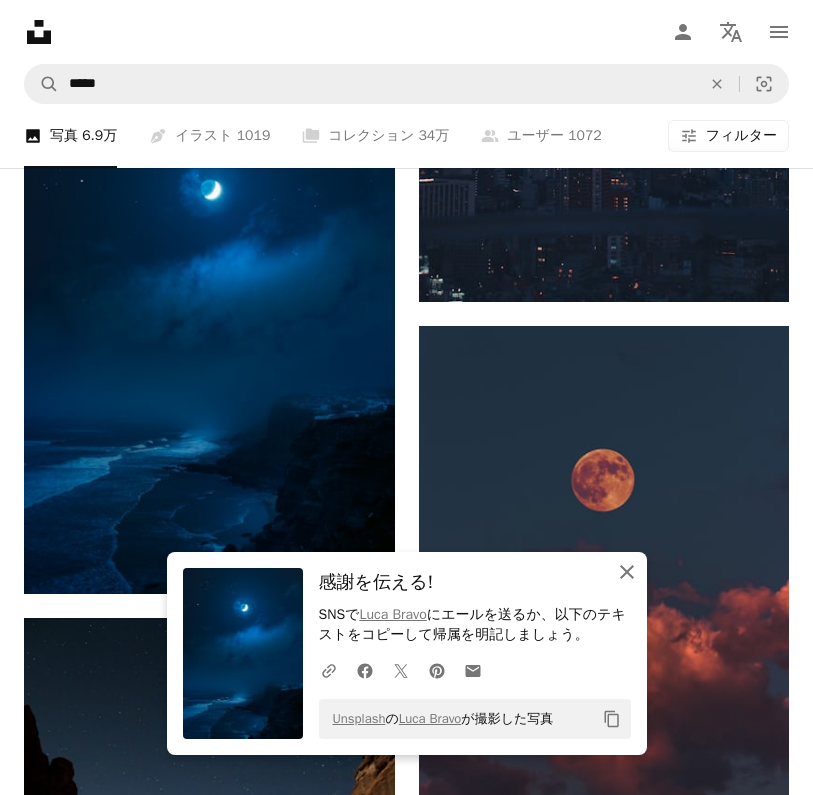 click on "An X shape" 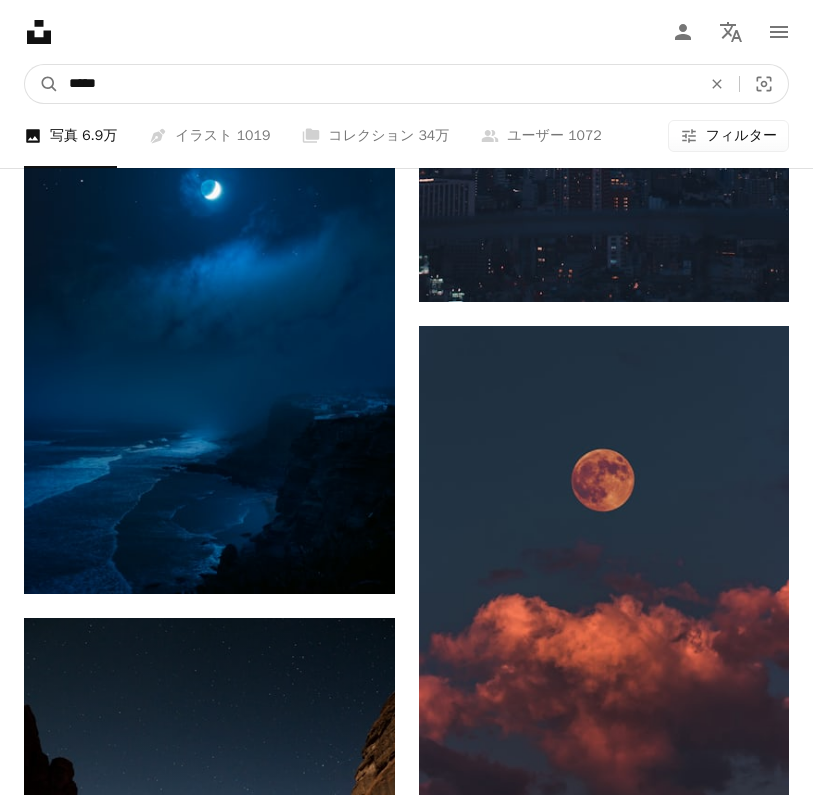 click on "*****" at bounding box center [377, 84] 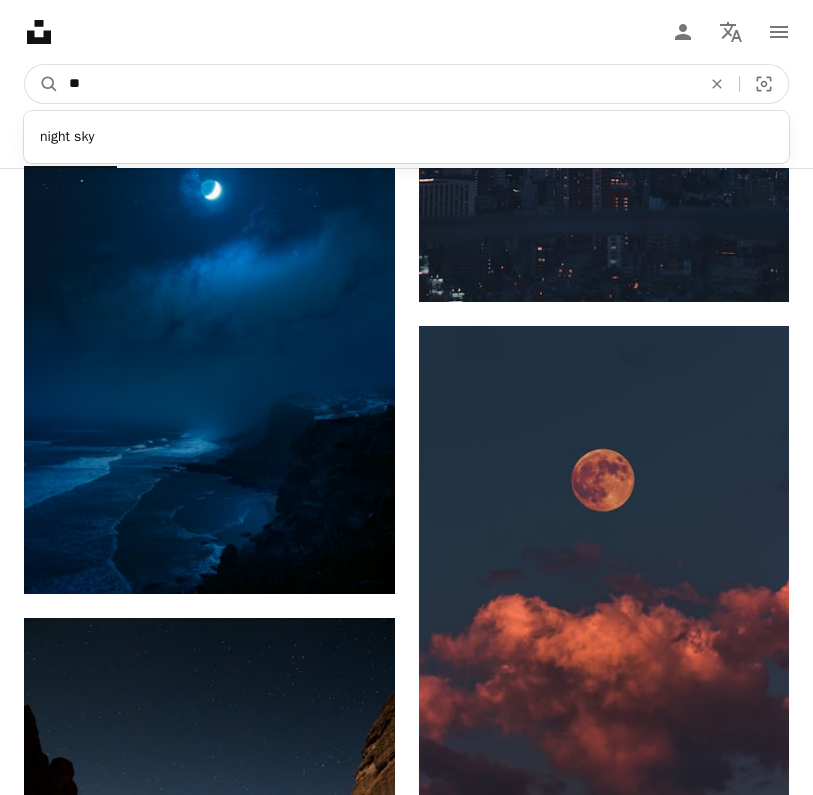 type on "*" 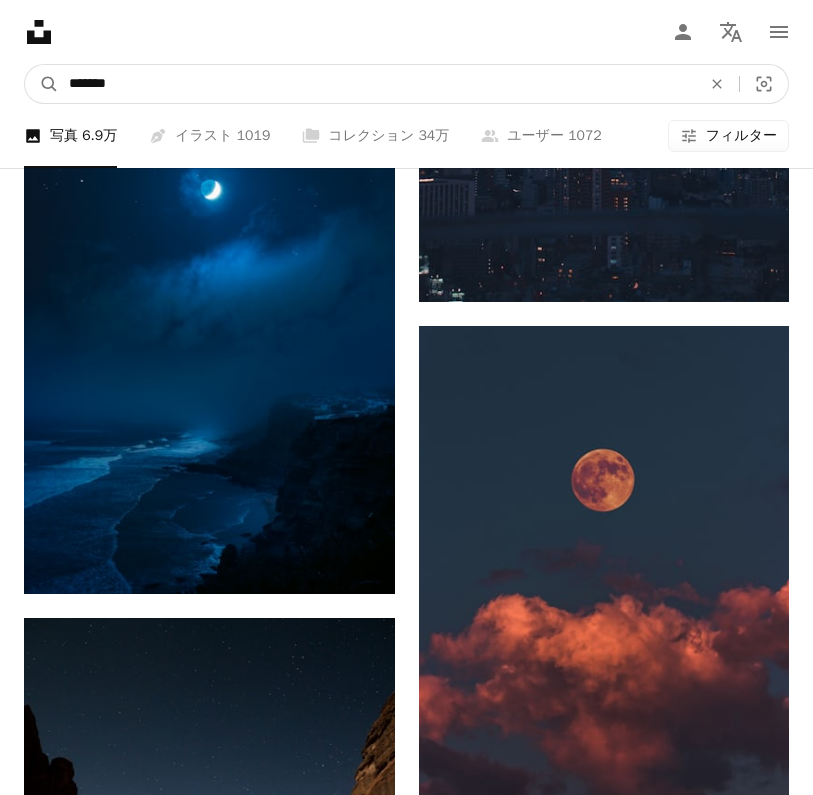 type on "*******" 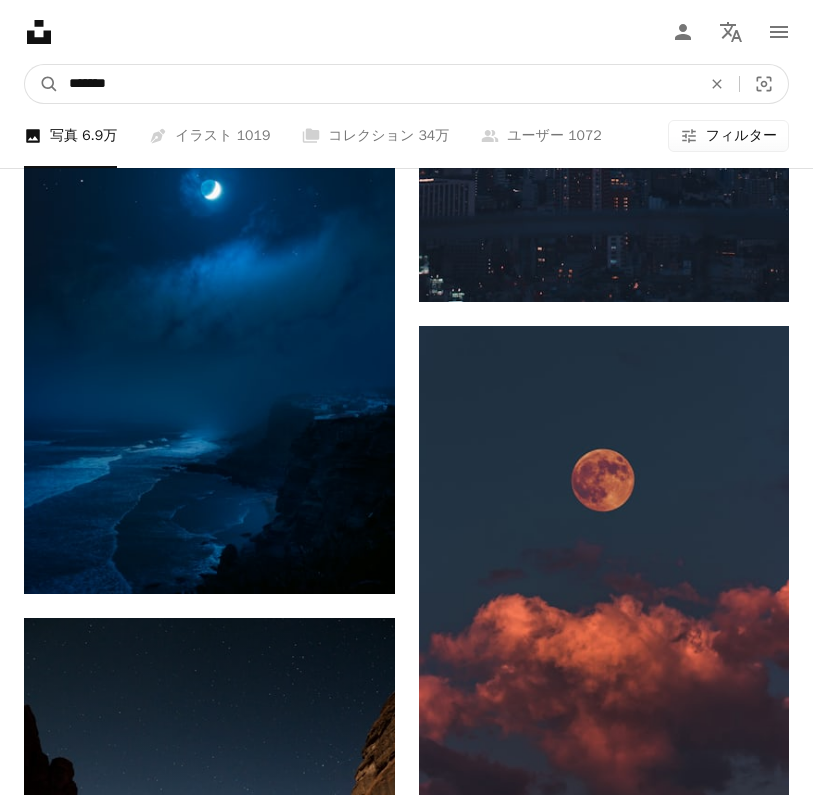 click on "A magnifying glass" at bounding box center (42, 84) 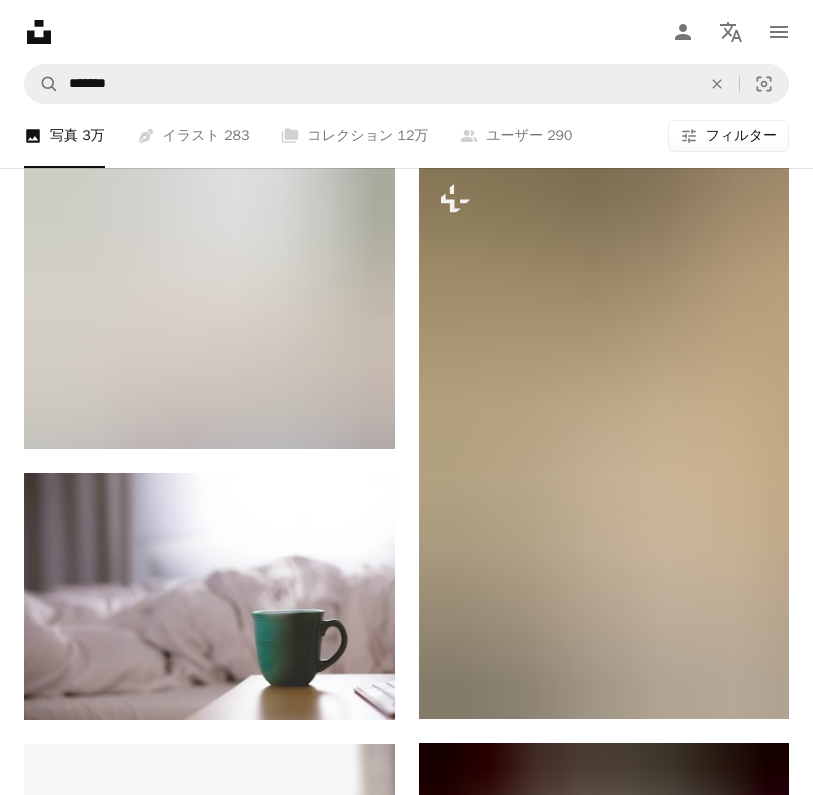 scroll, scrollTop: 712, scrollLeft: 0, axis: vertical 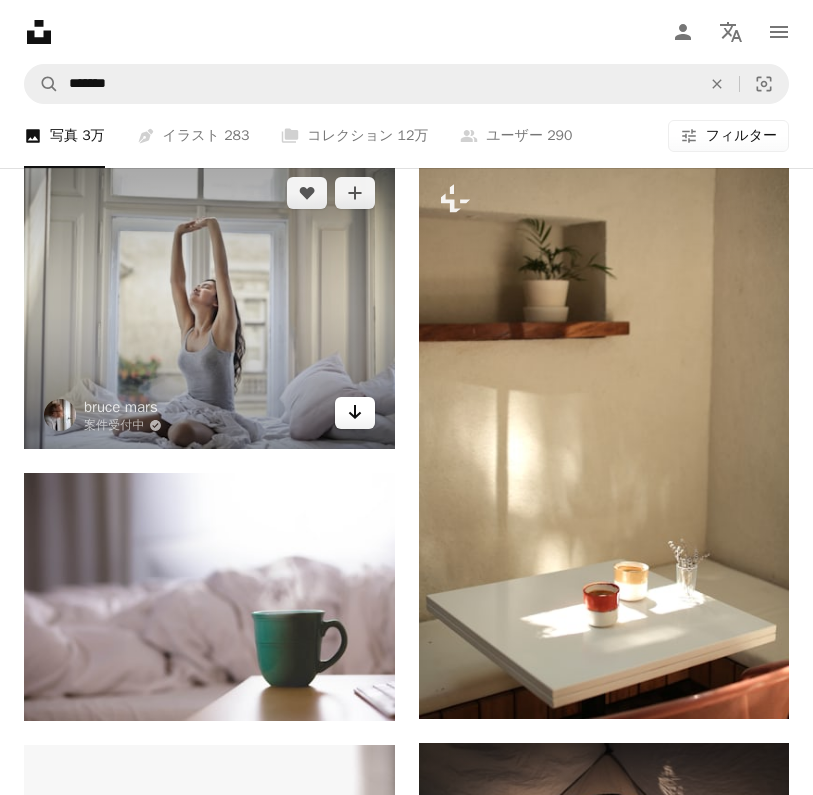 click on "Arrow pointing down" 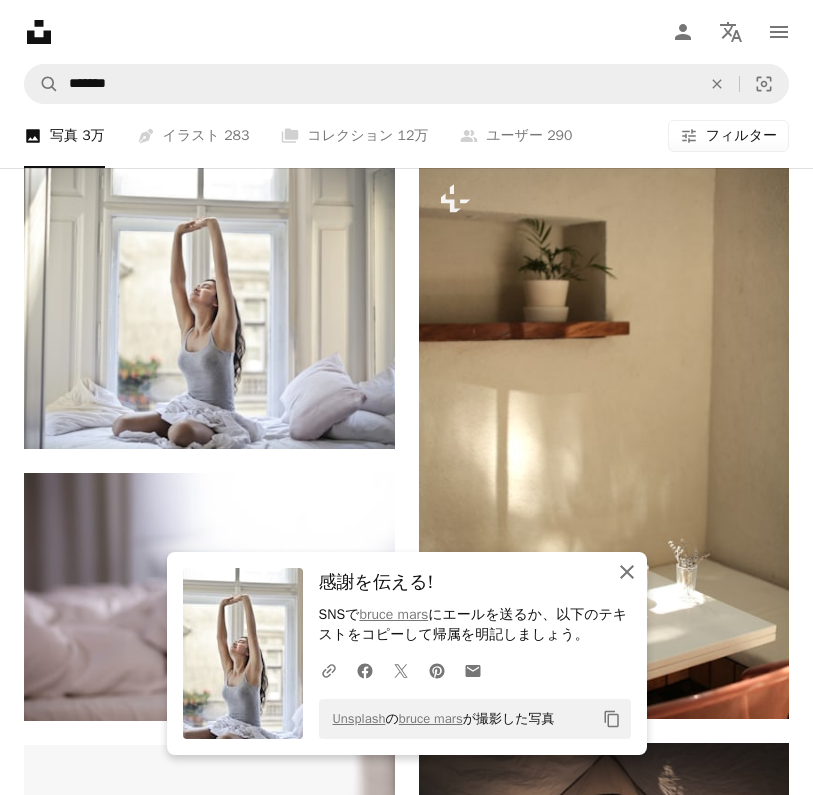 click on "An X shape" 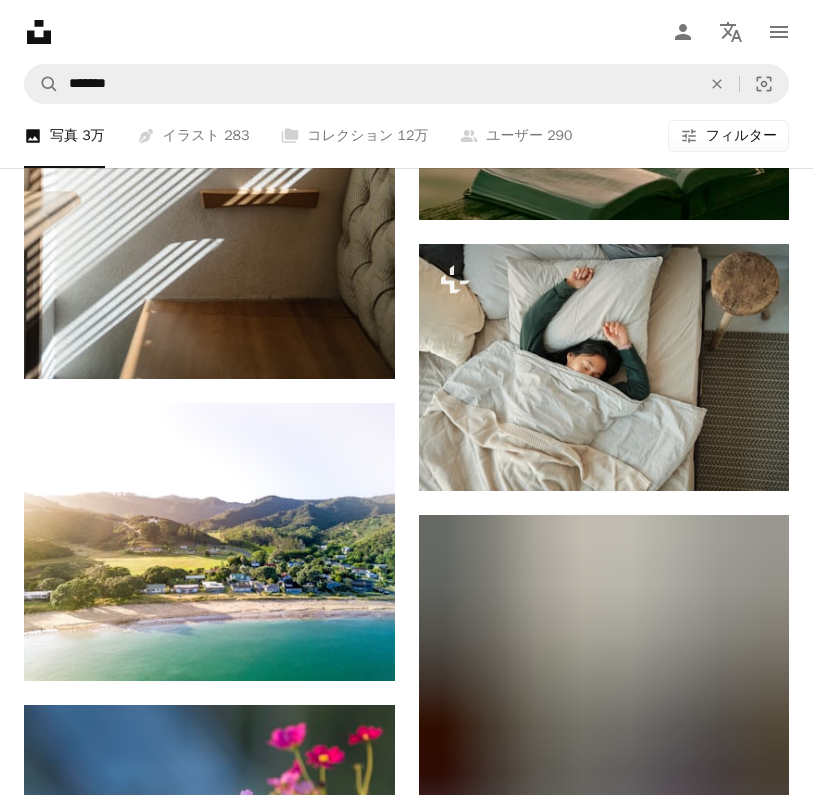 scroll, scrollTop: 6232, scrollLeft: 0, axis: vertical 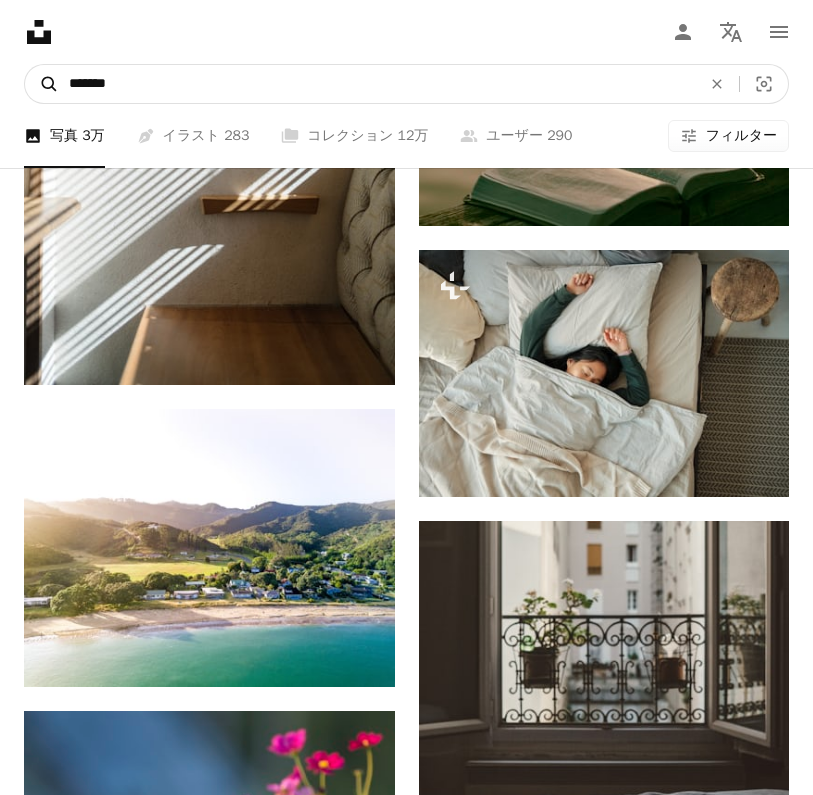 drag, startPoint x: 135, startPoint y: 86, endPoint x: 46, endPoint y: 85, distance: 89.005615 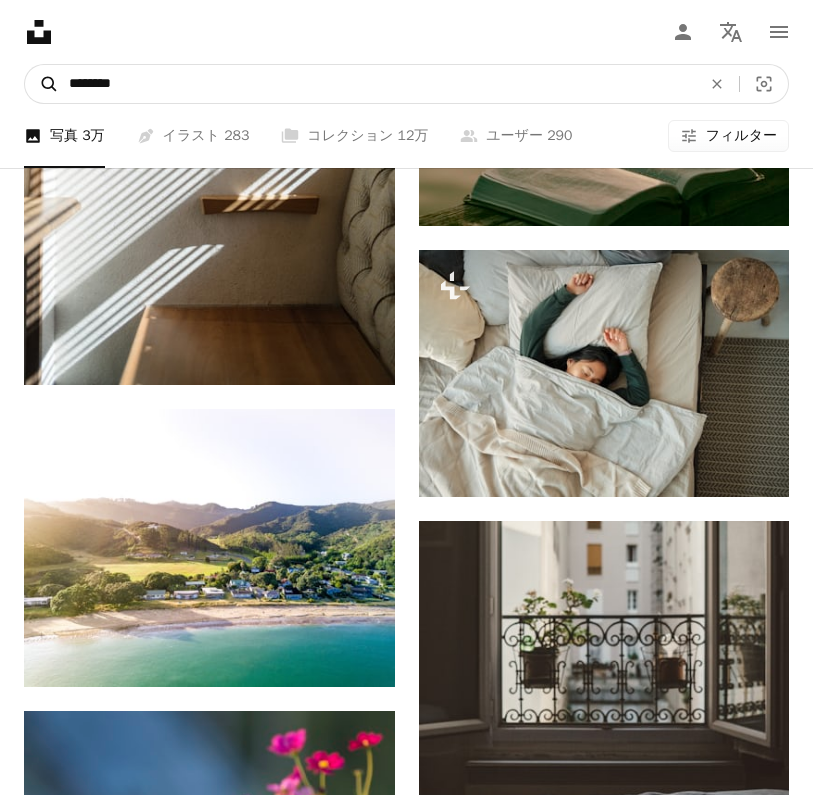 type on "*********" 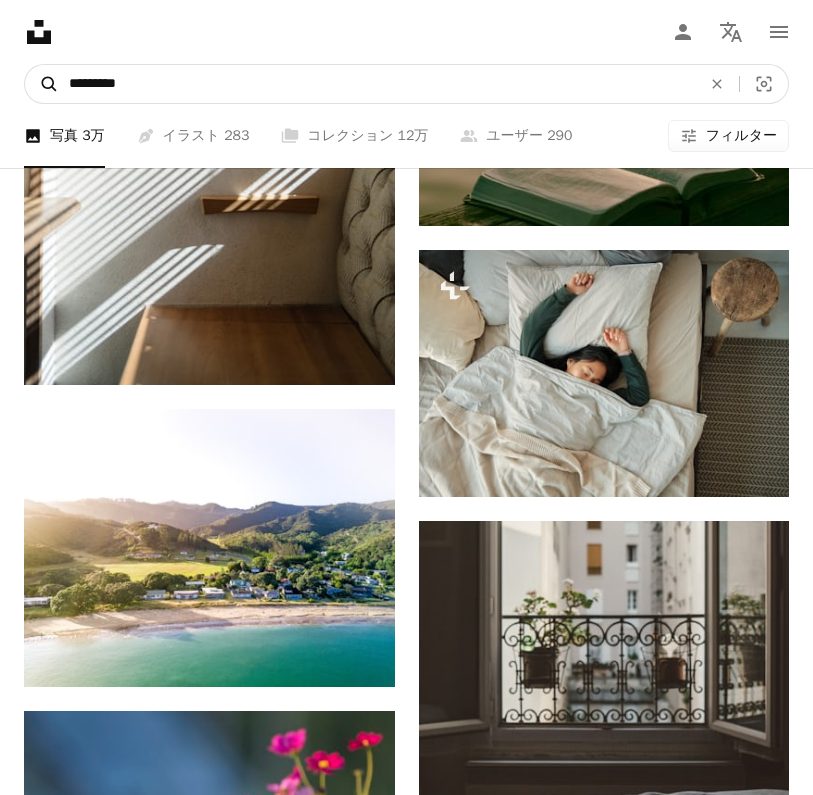 click on "A magnifying glass" at bounding box center [42, 84] 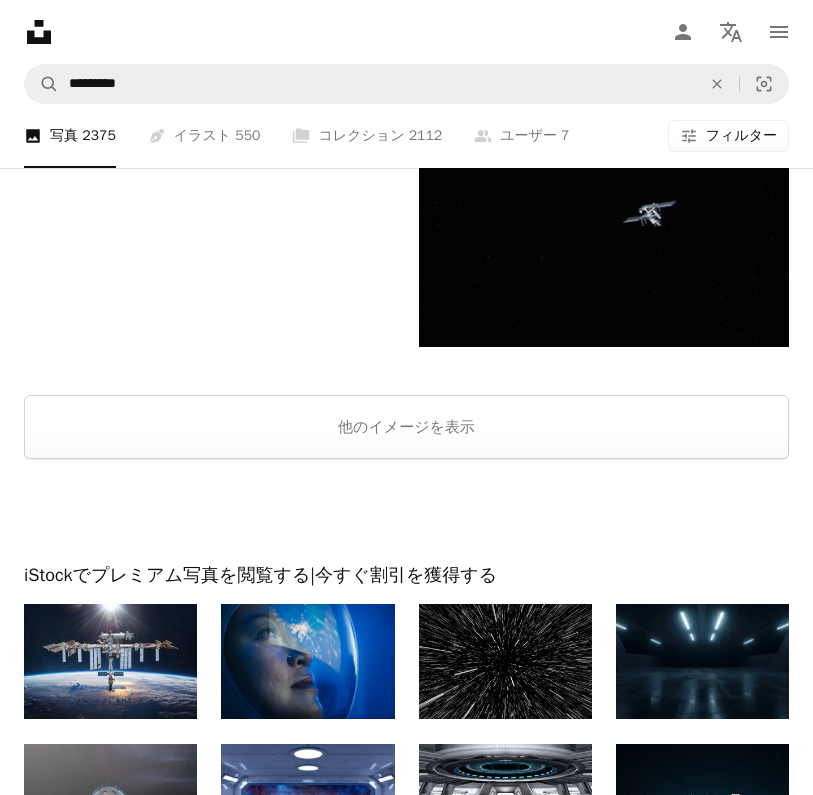 scroll, scrollTop: 3986, scrollLeft: 0, axis: vertical 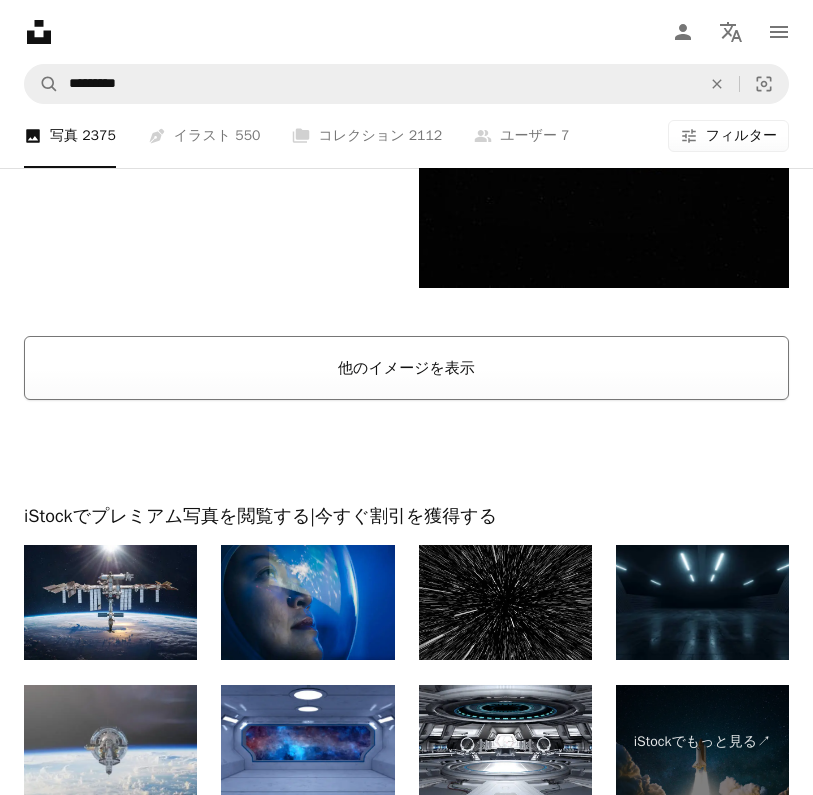 click on "他のイメージを表示" at bounding box center (406, 368) 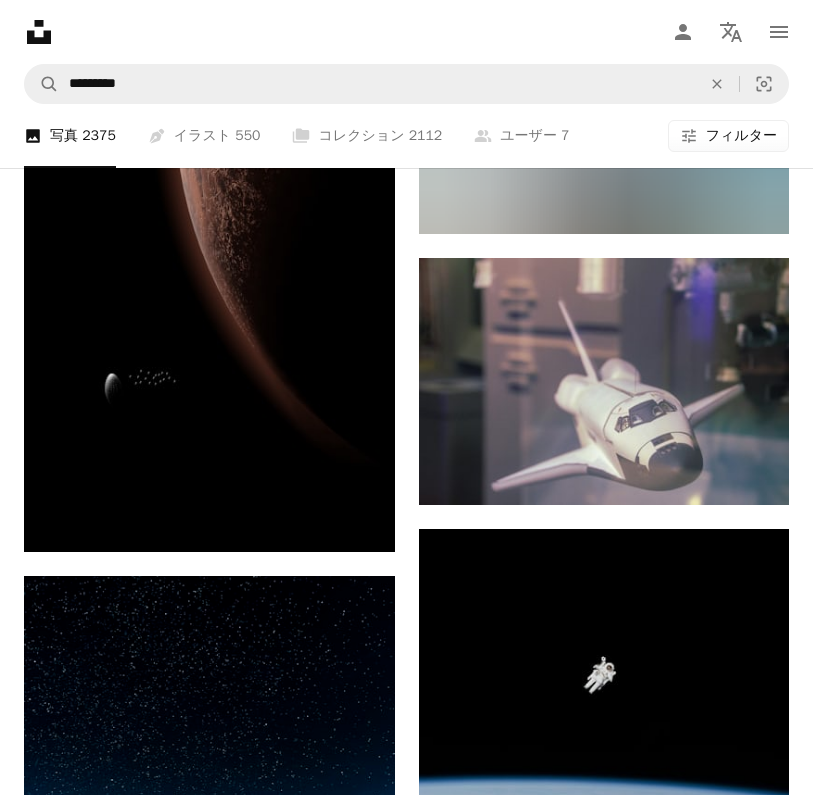 scroll, scrollTop: 6049, scrollLeft: 0, axis: vertical 